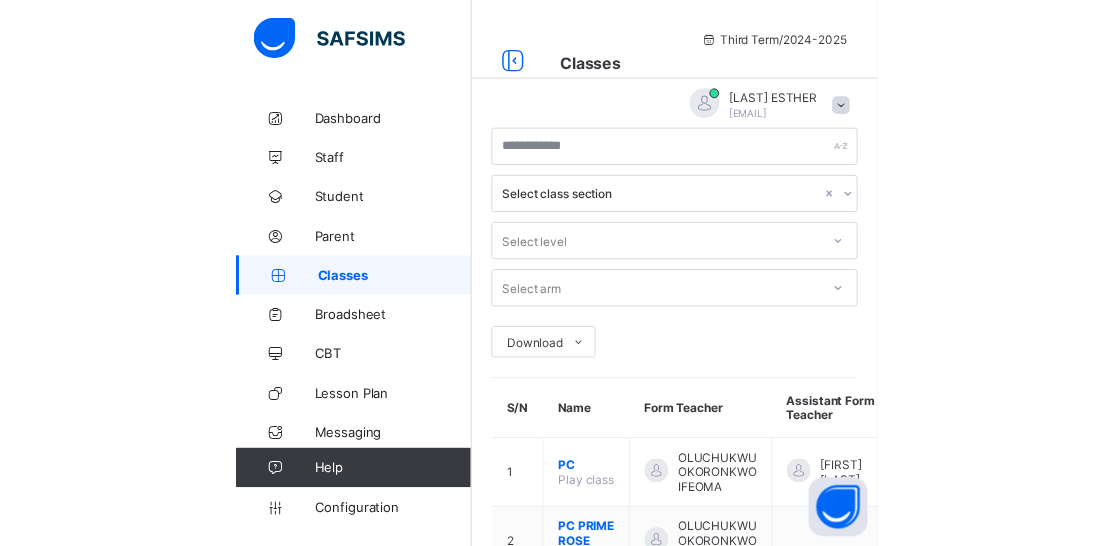 scroll, scrollTop: 0, scrollLeft: 0, axis: both 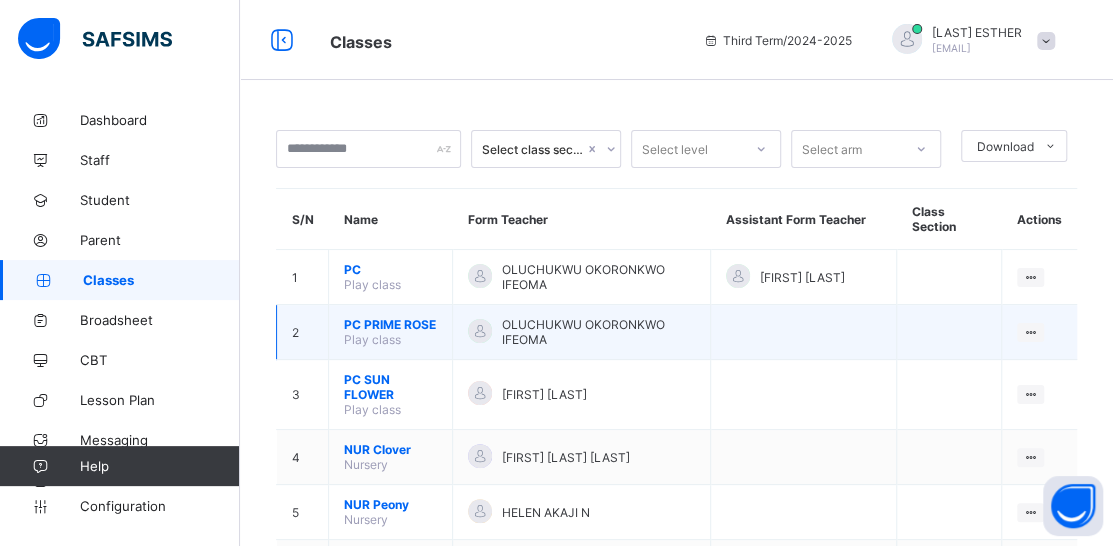 click on "[ID_NUMBER]" at bounding box center (390, 324) 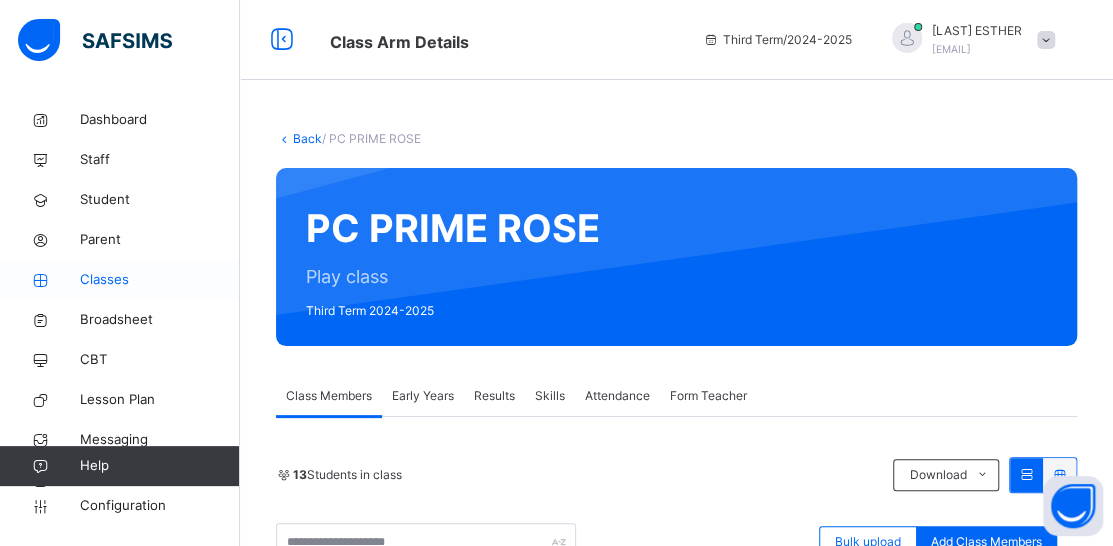 click on "Classes" at bounding box center (160, 280) 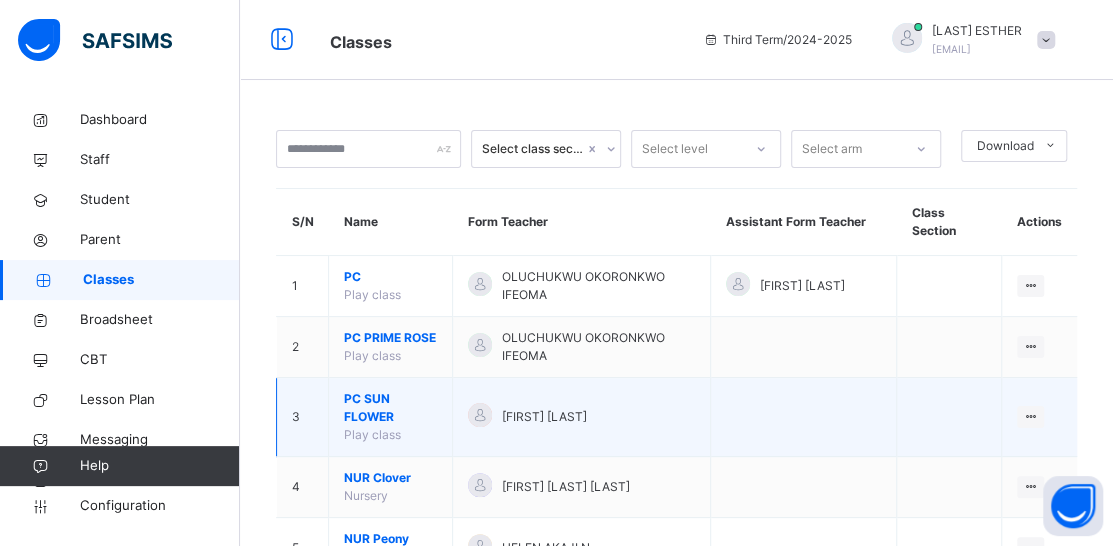 click on "[ID_NUMBER] [FIRST]" at bounding box center [390, 408] 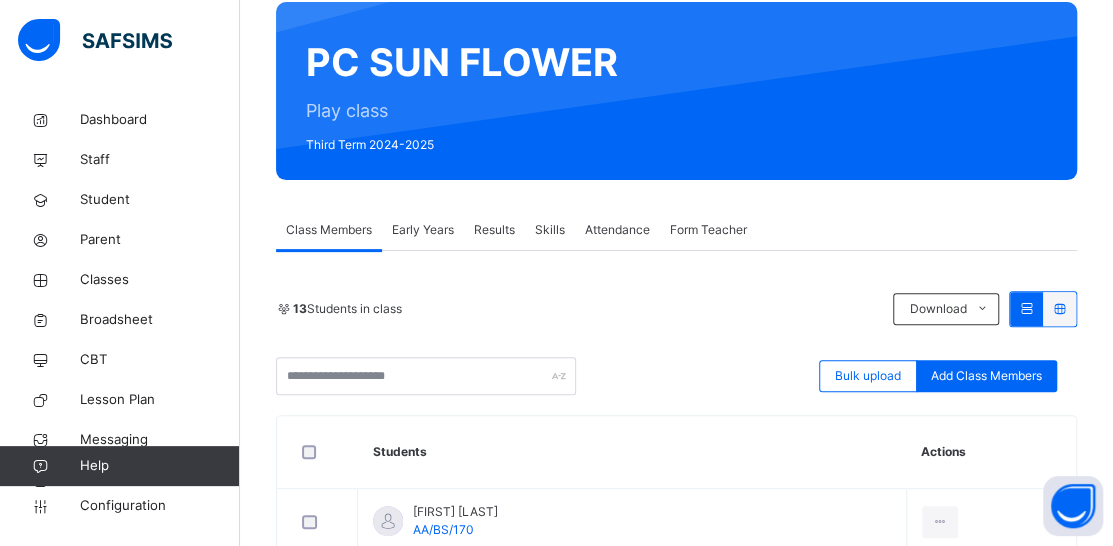 scroll, scrollTop: 200, scrollLeft: 0, axis: vertical 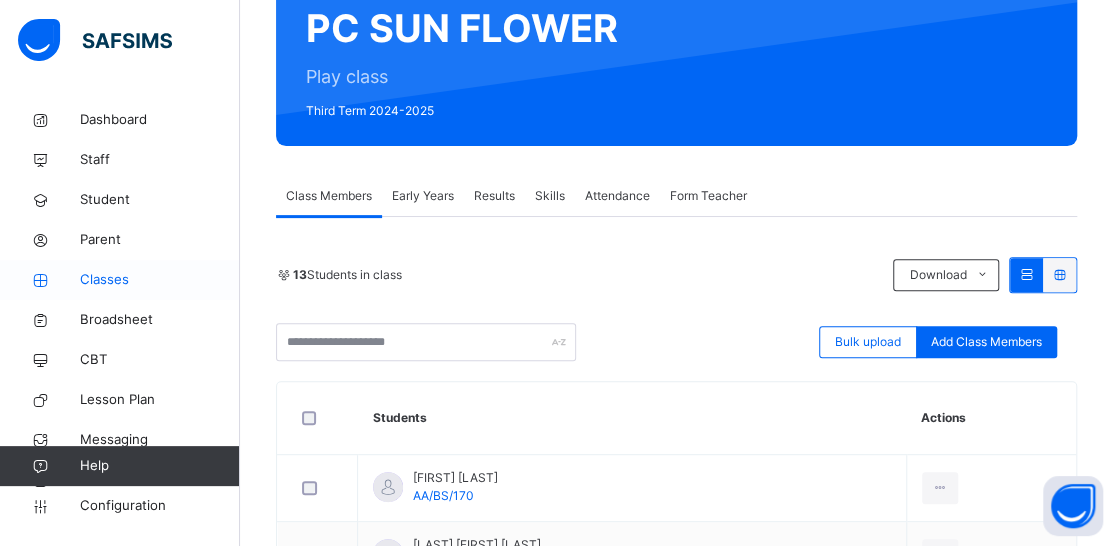 click on "Classes" at bounding box center (160, 280) 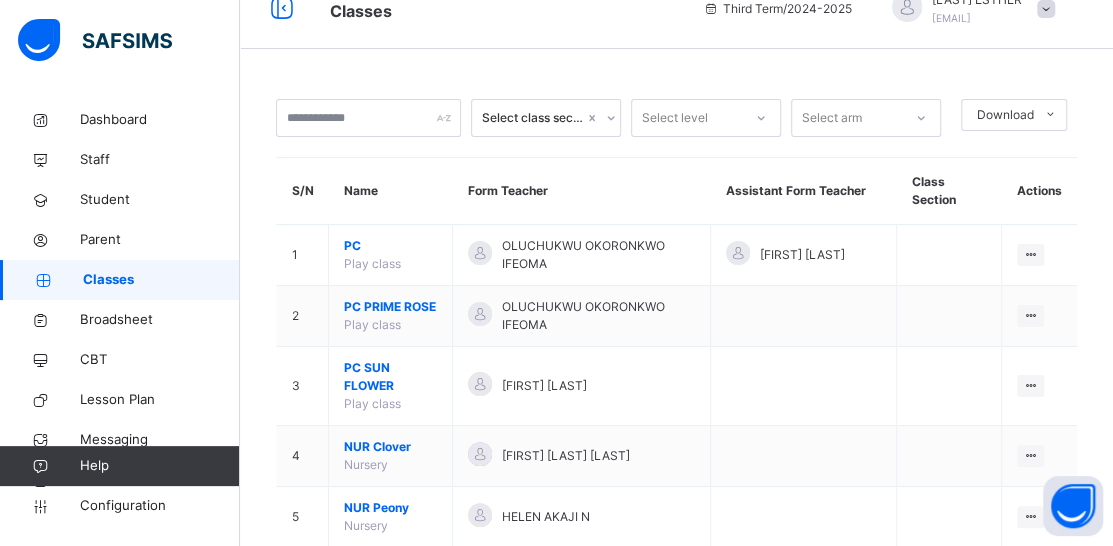 scroll, scrollTop: 200, scrollLeft: 0, axis: vertical 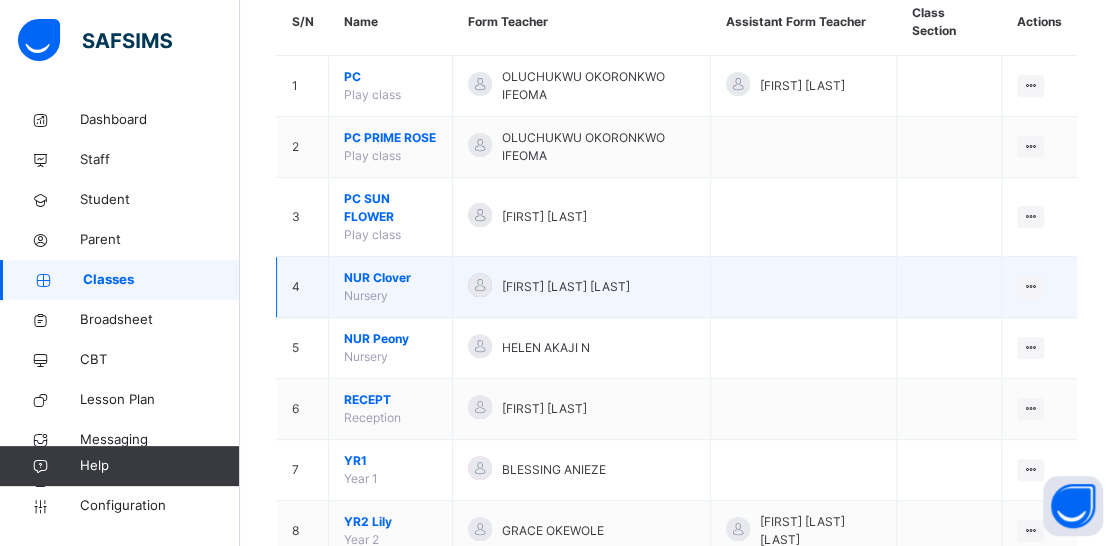 click on "NUR   Clover" at bounding box center (390, 278) 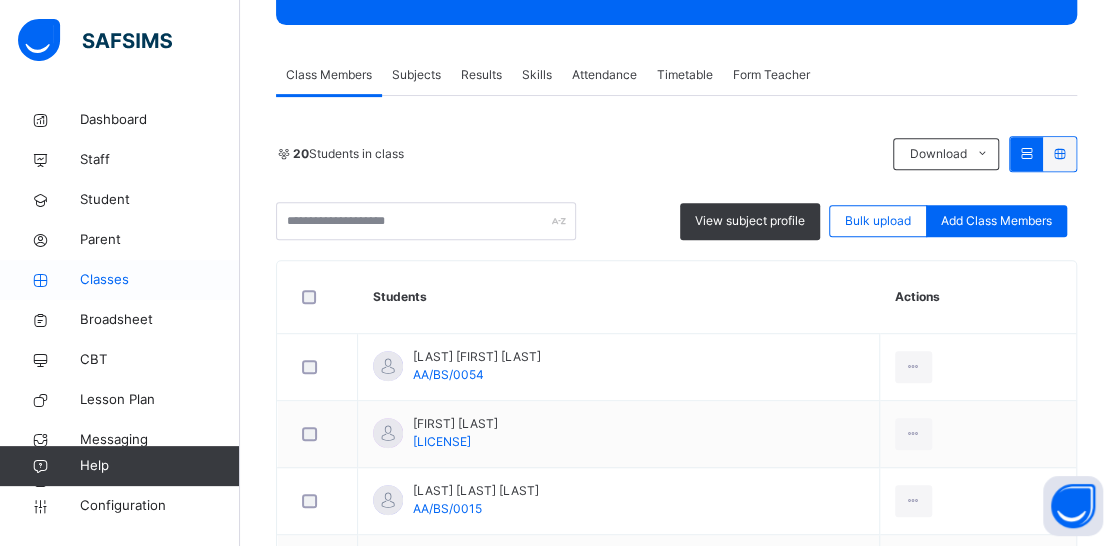 scroll, scrollTop: 300, scrollLeft: 0, axis: vertical 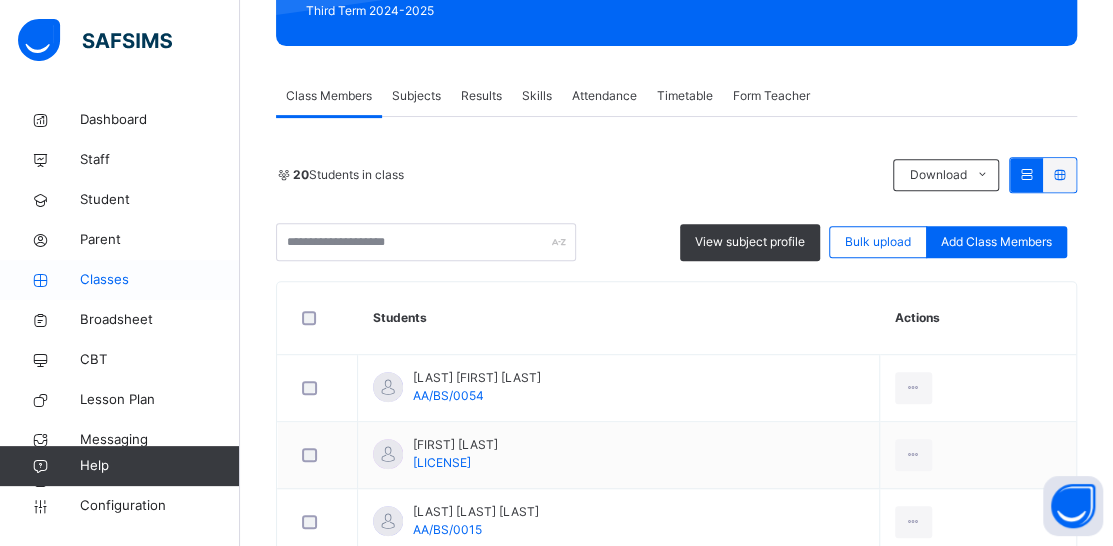click on "Classes" at bounding box center (160, 280) 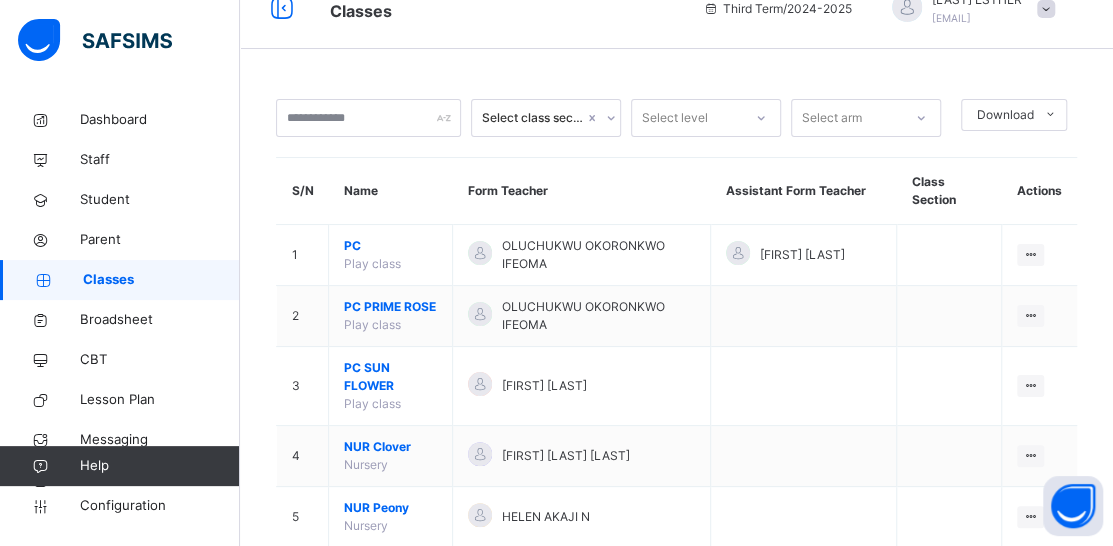 scroll, scrollTop: 300, scrollLeft: 0, axis: vertical 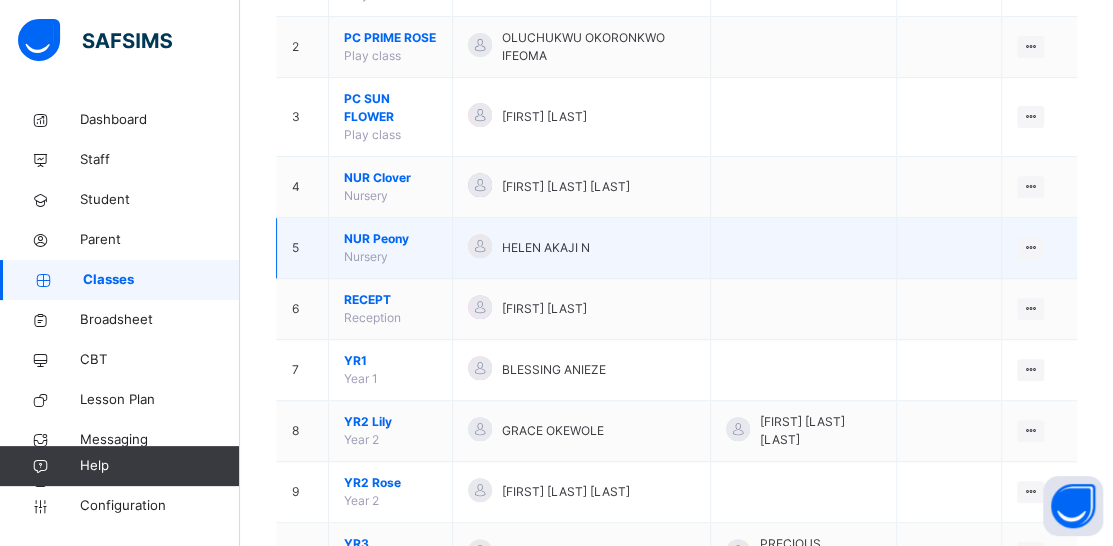 click on "NUR   Peony" at bounding box center [390, 239] 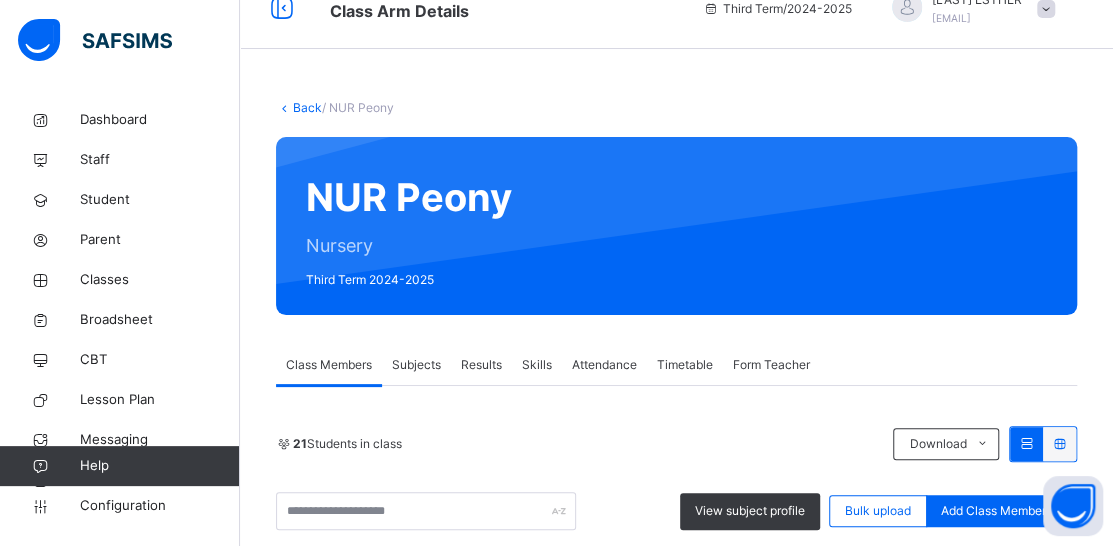 scroll, scrollTop: 300, scrollLeft: 0, axis: vertical 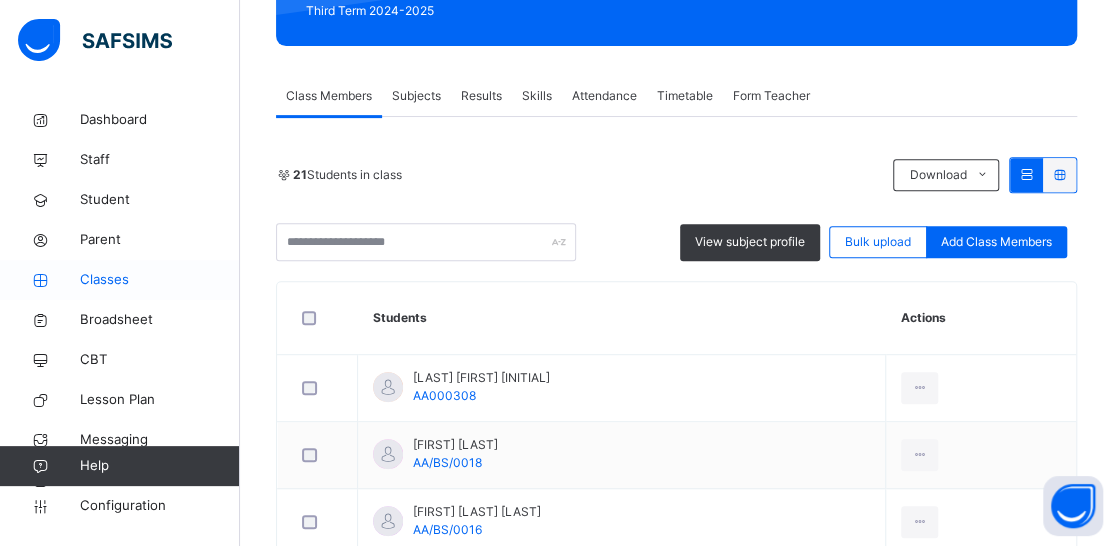 click on "Classes" at bounding box center [160, 280] 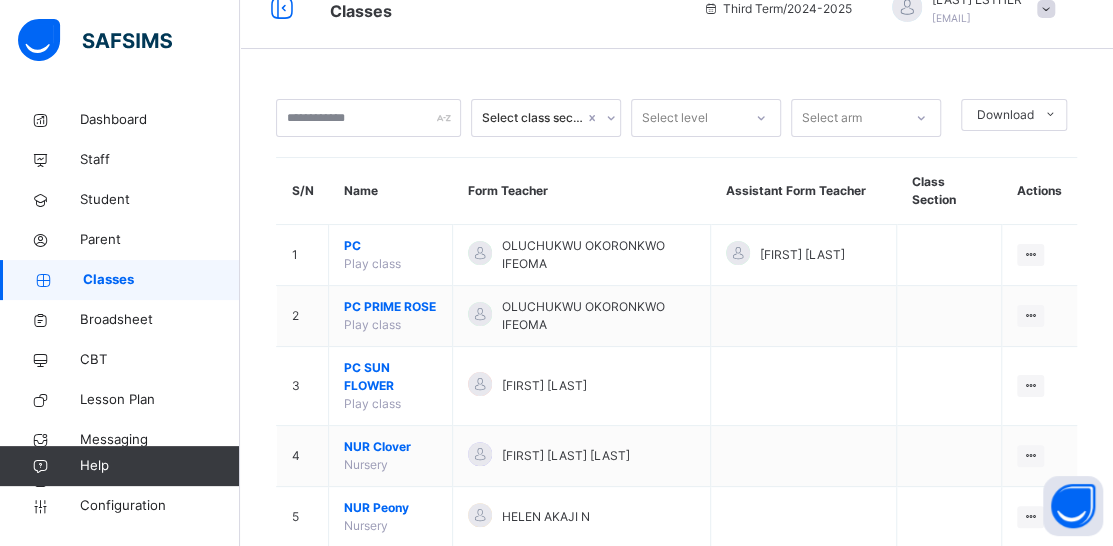 scroll, scrollTop: 300, scrollLeft: 0, axis: vertical 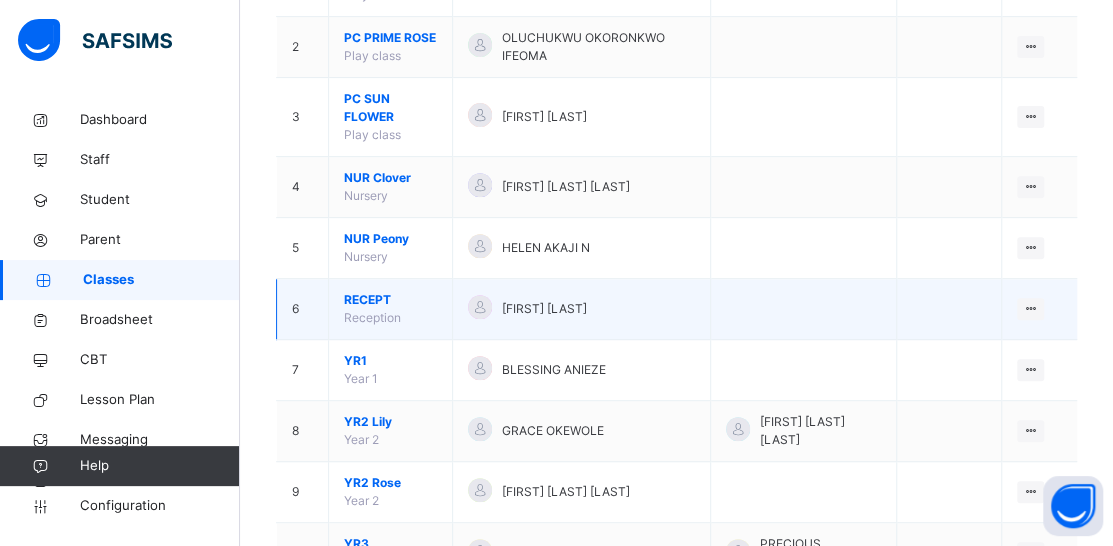 click on "RECEPT" at bounding box center (390, 300) 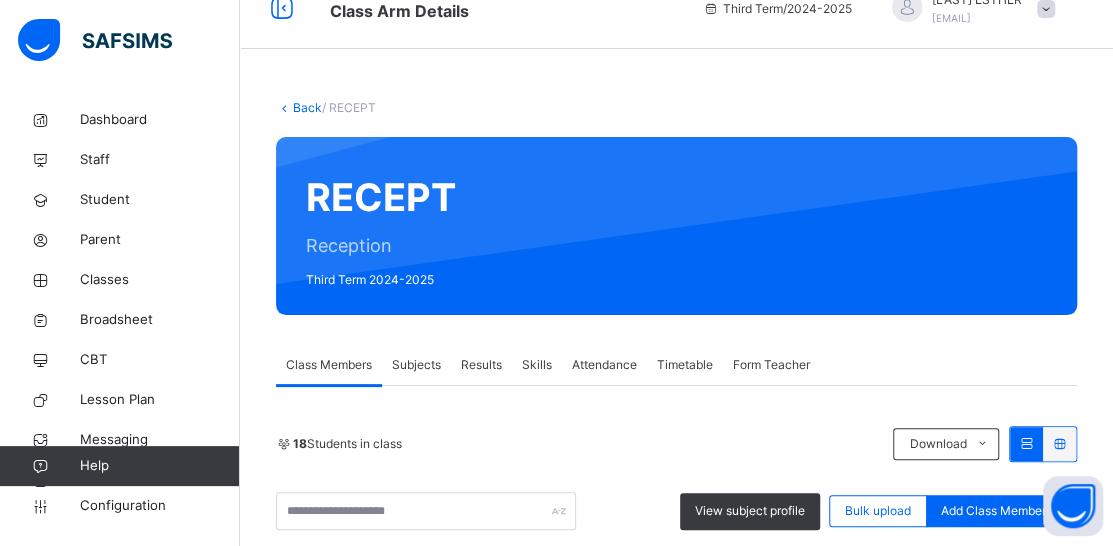 scroll, scrollTop: 300, scrollLeft: 0, axis: vertical 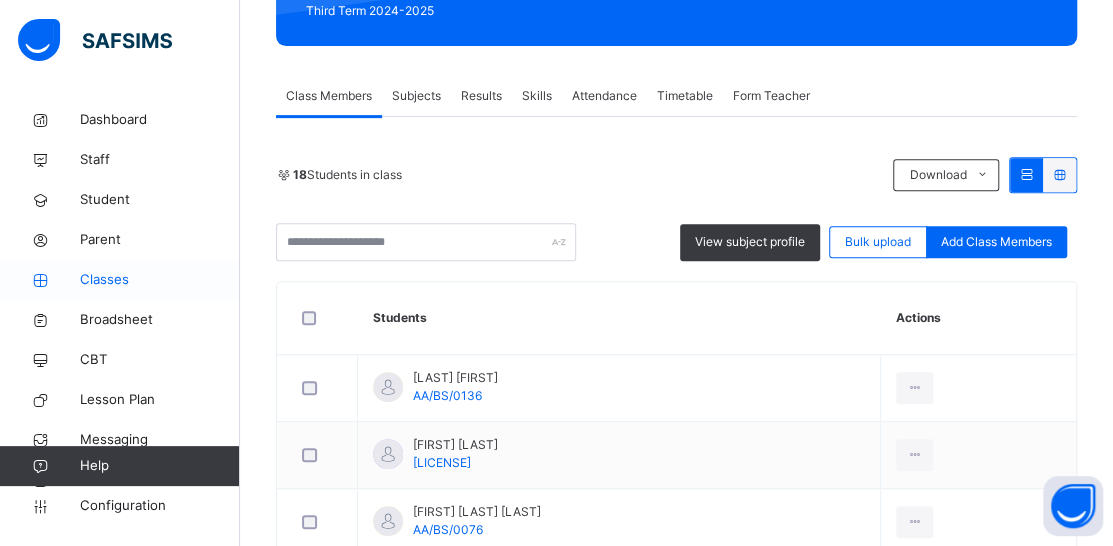 click on "Classes" at bounding box center (160, 280) 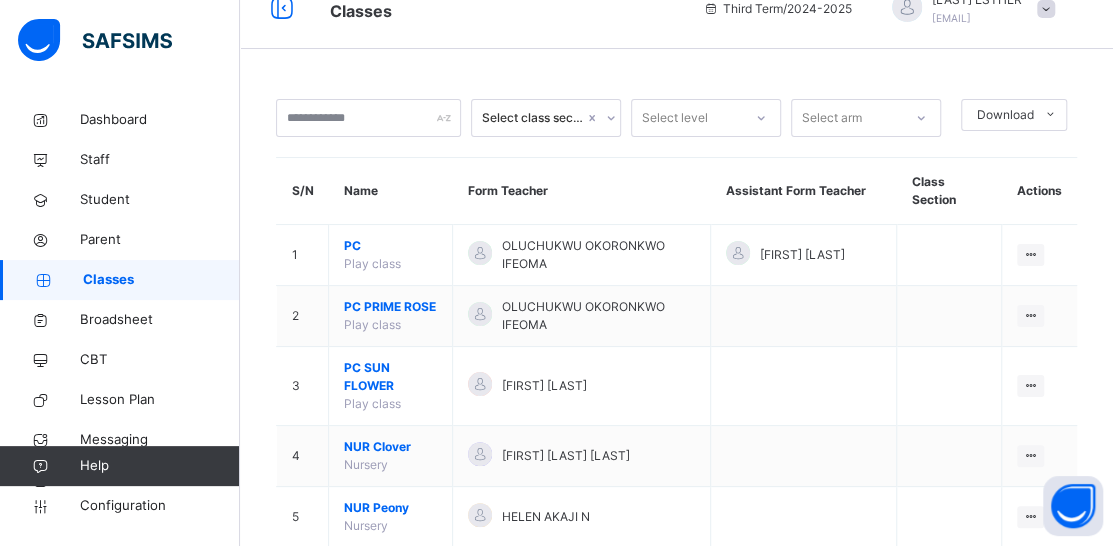 scroll, scrollTop: 300, scrollLeft: 0, axis: vertical 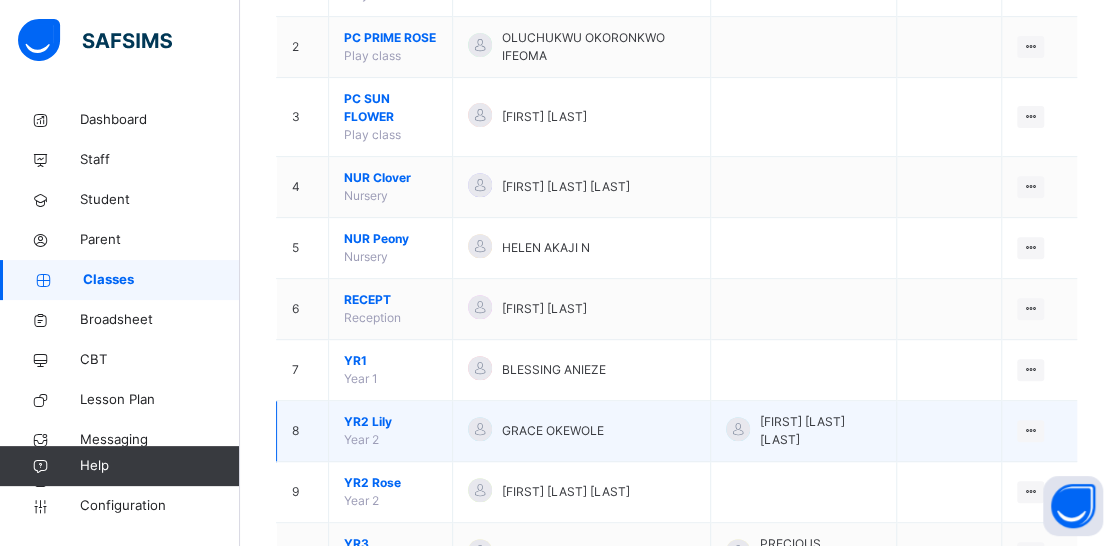 click on "[ID_NUMBER] [FIRST]" at bounding box center [390, 422] 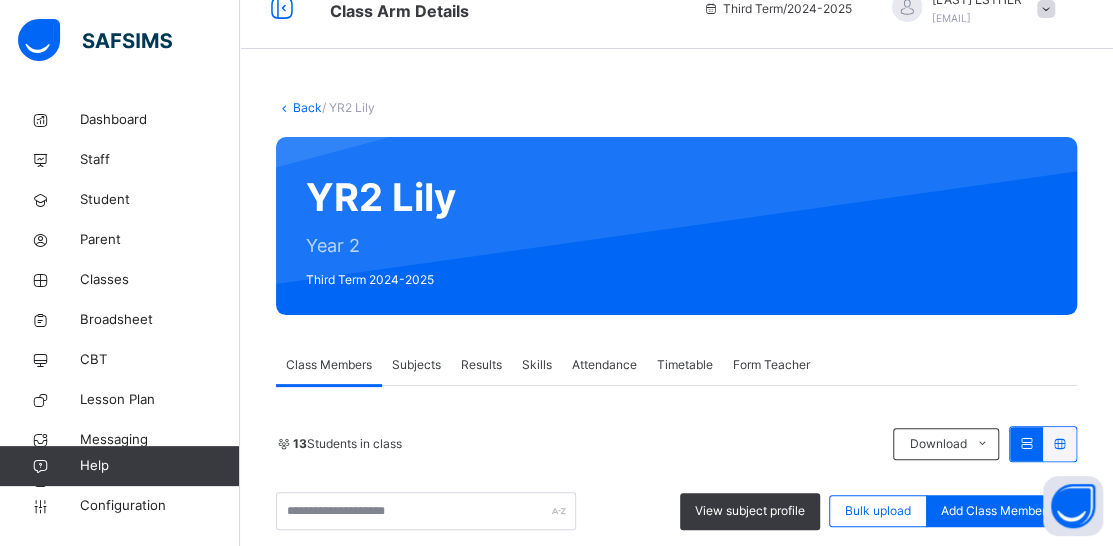 scroll, scrollTop: 300, scrollLeft: 0, axis: vertical 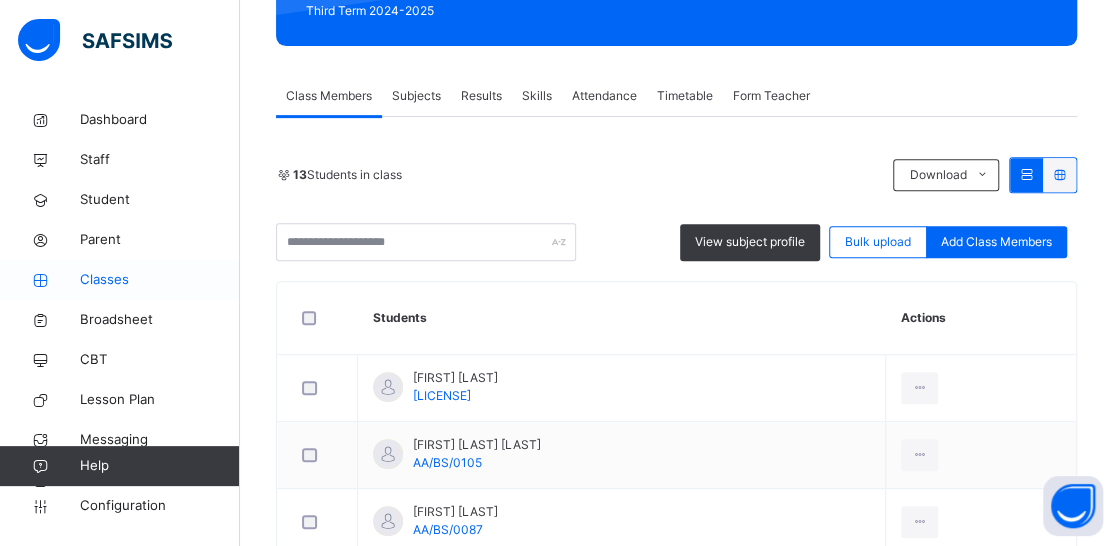 click on "Classes" at bounding box center (160, 280) 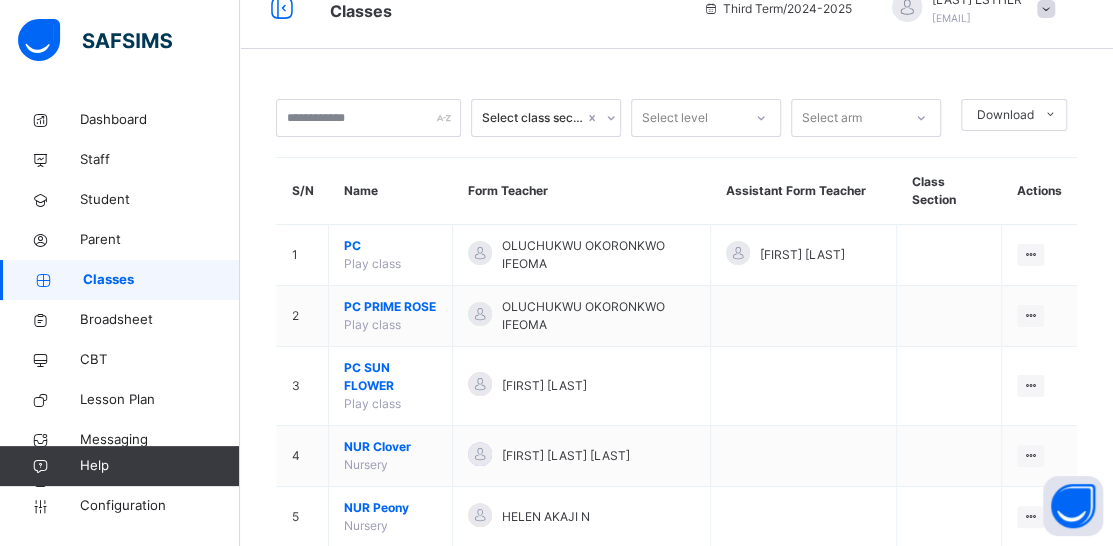 scroll, scrollTop: 300, scrollLeft: 0, axis: vertical 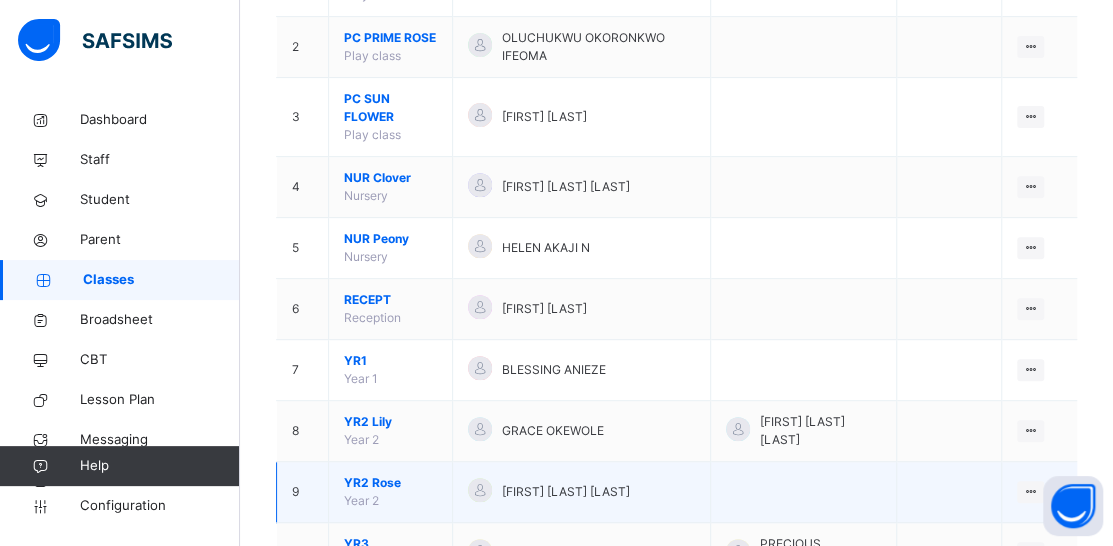 click on "[LAST] [LAST]" at bounding box center [390, 483] 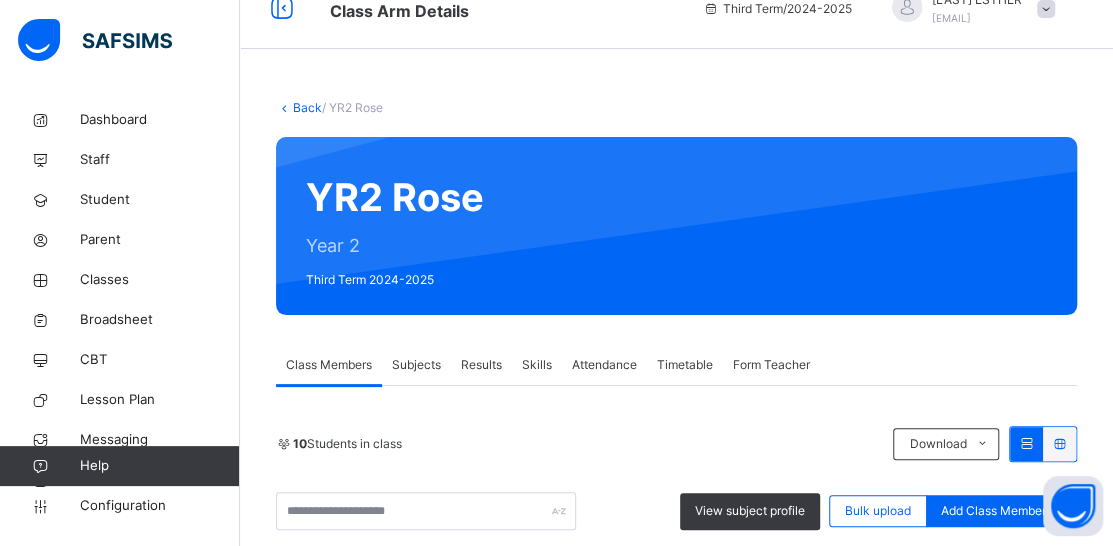 scroll, scrollTop: 300, scrollLeft: 0, axis: vertical 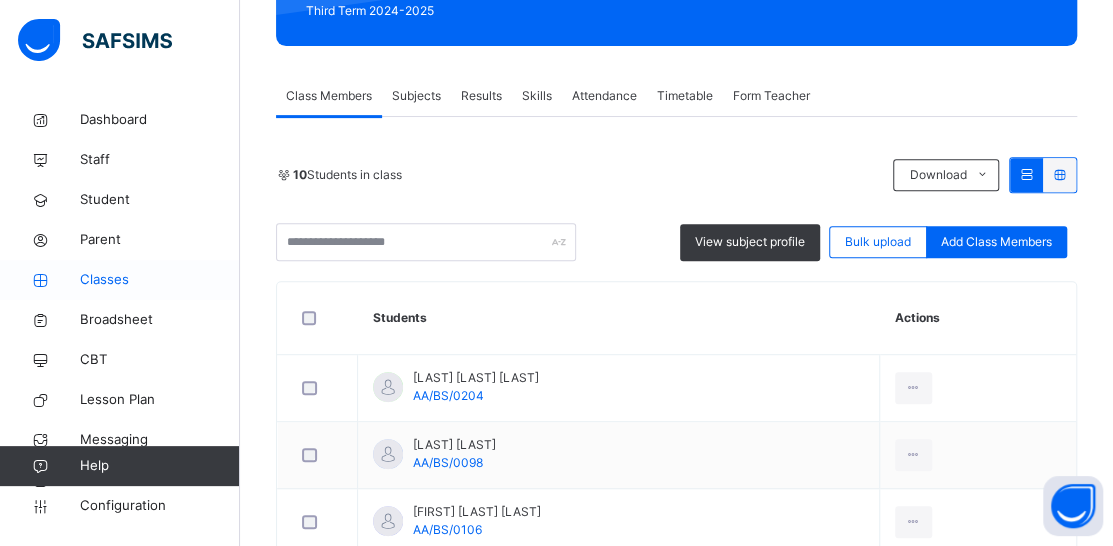 click on "Classes" at bounding box center [160, 280] 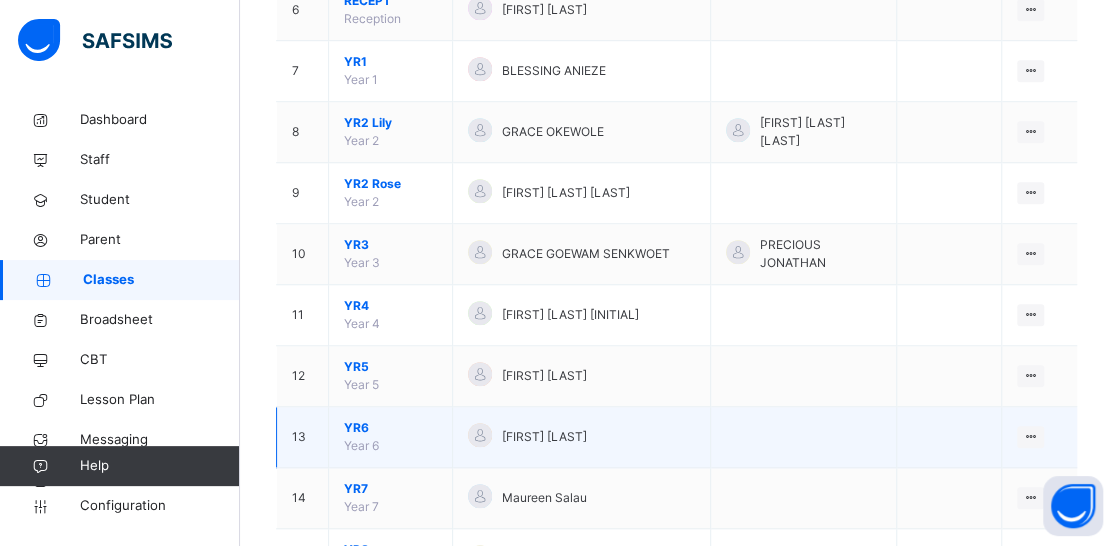 scroll, scrollTop: 600, scrollLeft: 0, axis: vertical 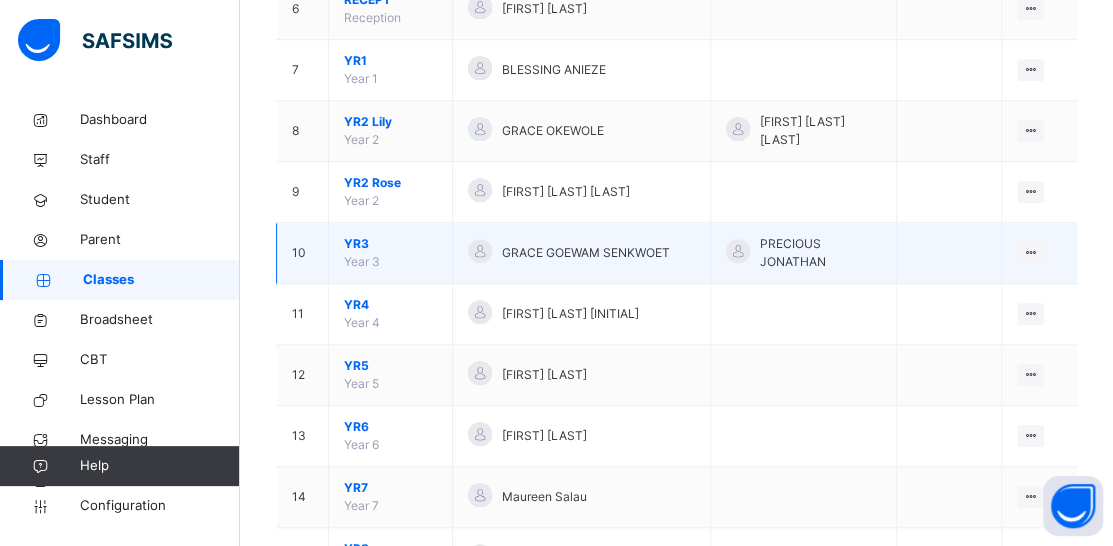 click on "YR3" at bounding box center (390, 244) 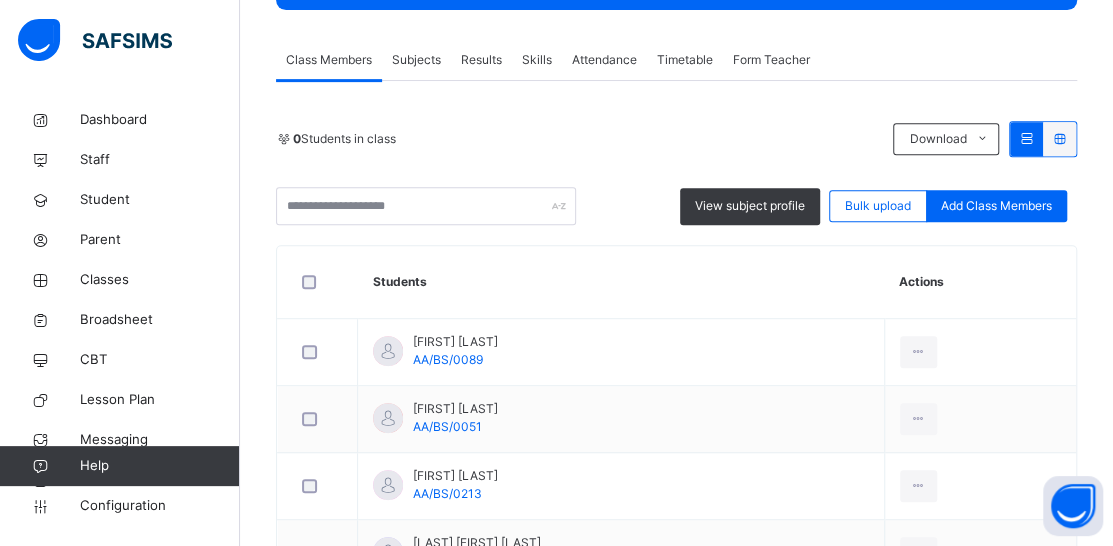 scroll, scrollTop: 300, scrollLeft: 0, axis: vertical 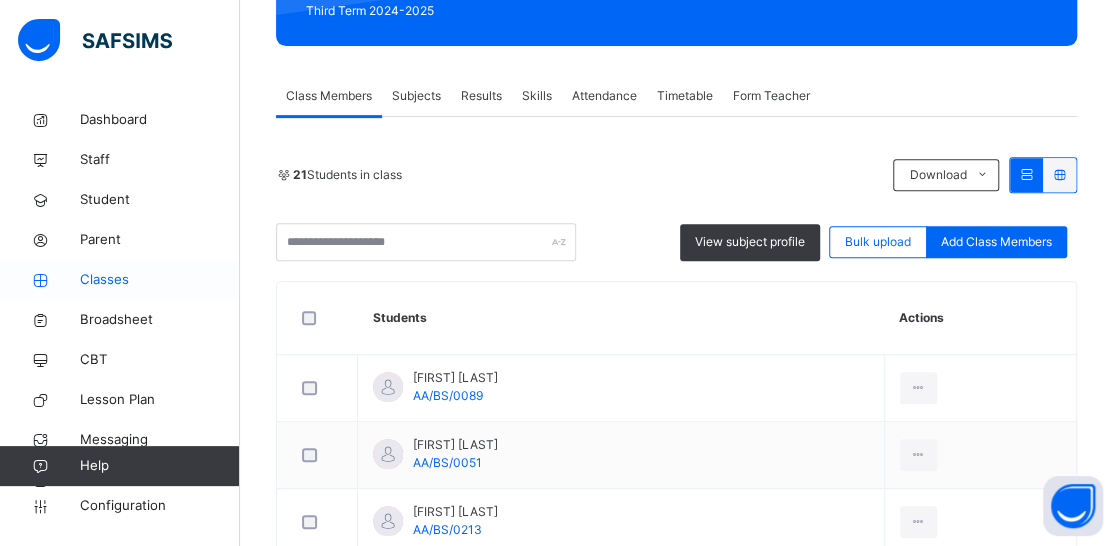 click on "Classes" at bounding box center (160, 280) 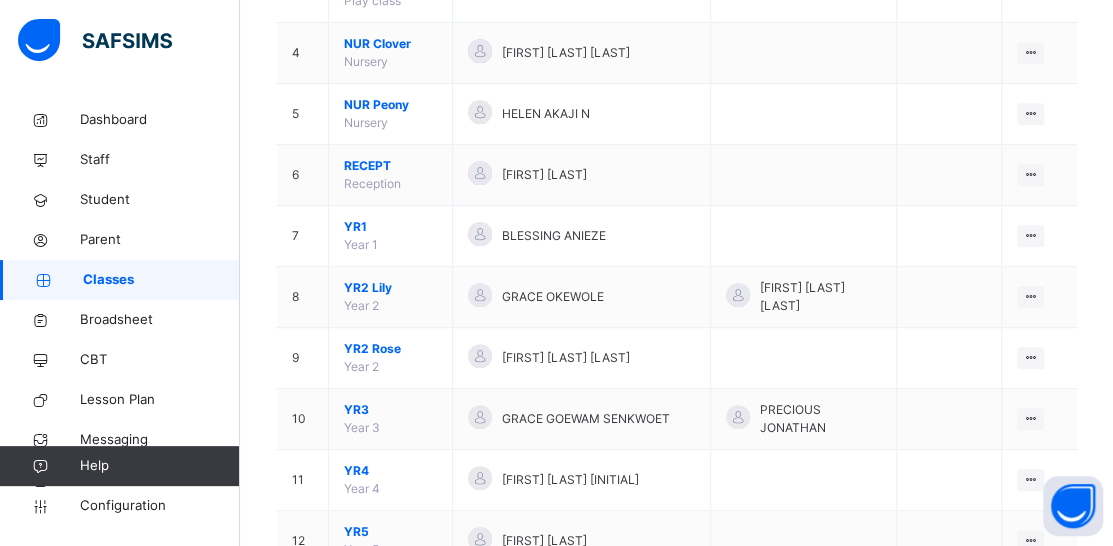 scroll, scrollTop: 600, scrollLeft: 0, axis: vertical 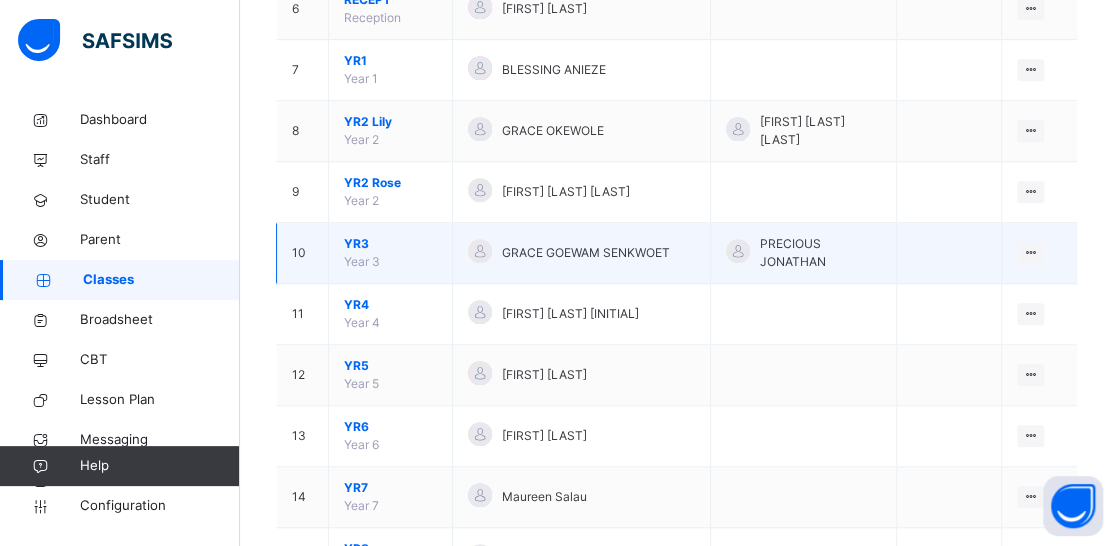 click on "YR3" at bounding box center [390, 244] 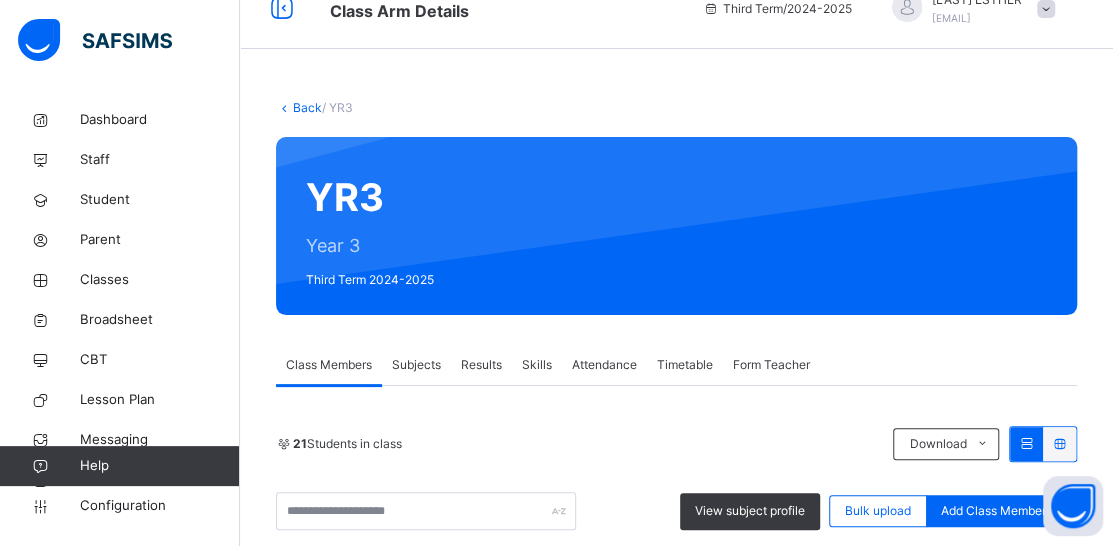 scroll, scrollTop: 600, scrollLeft: 0, axis: vertical 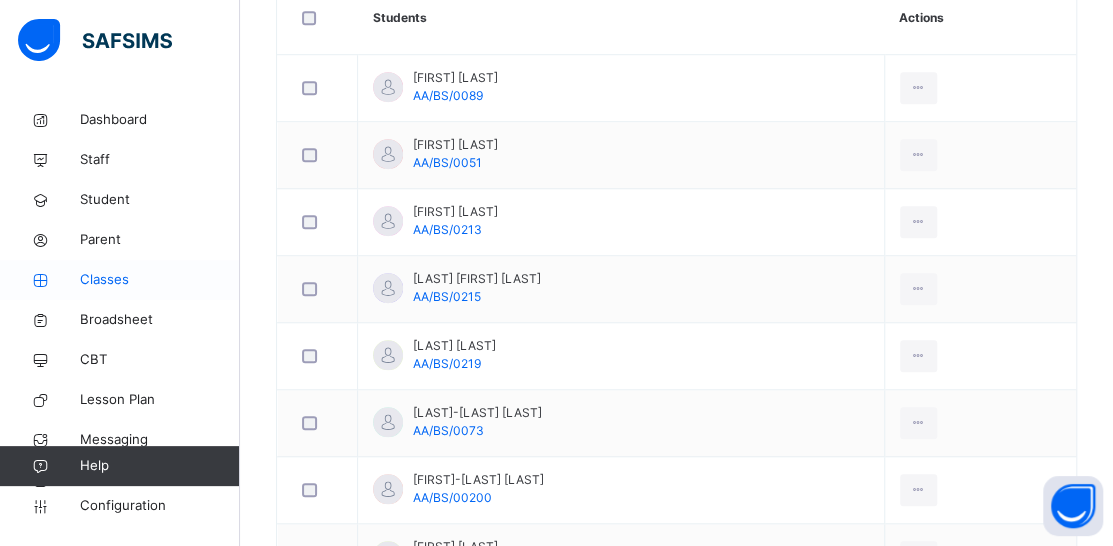 click on "Classes" at bounding box center (160, 280) 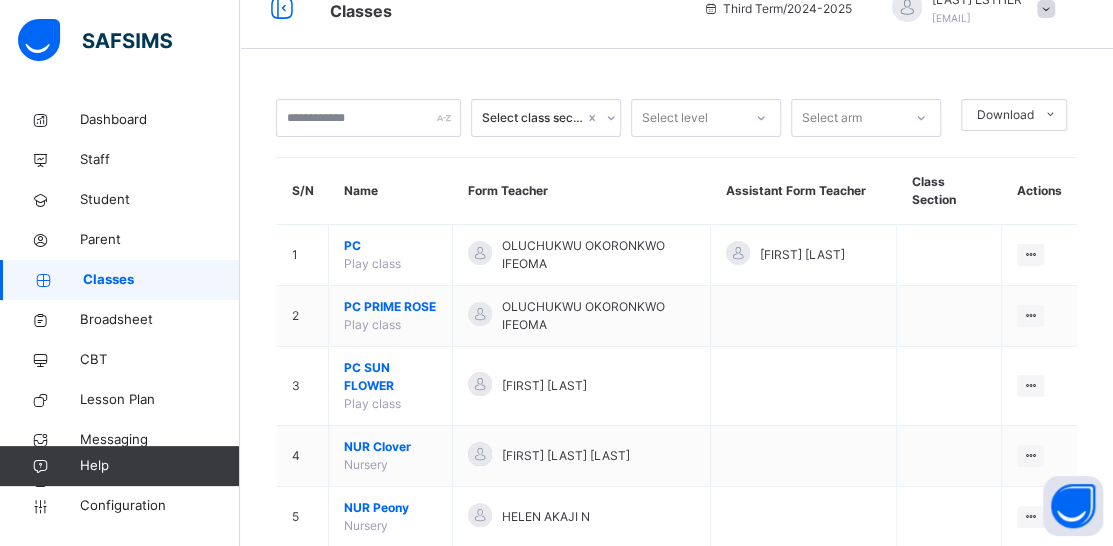scroll, scrollTop: 600, scrollLeft: 0, axis: vertical 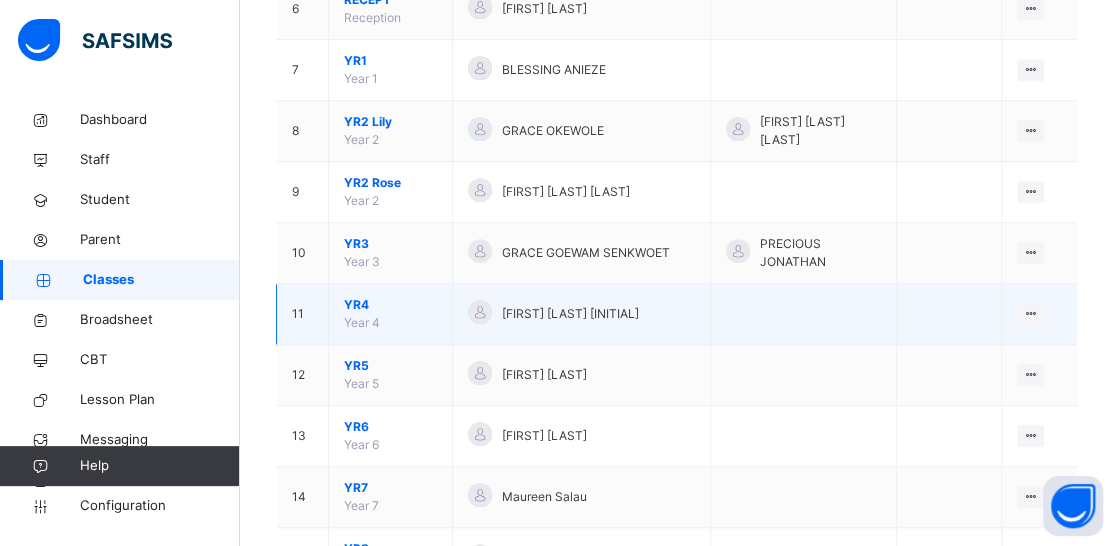 click on "YR4" at bounding box center (390, 305) 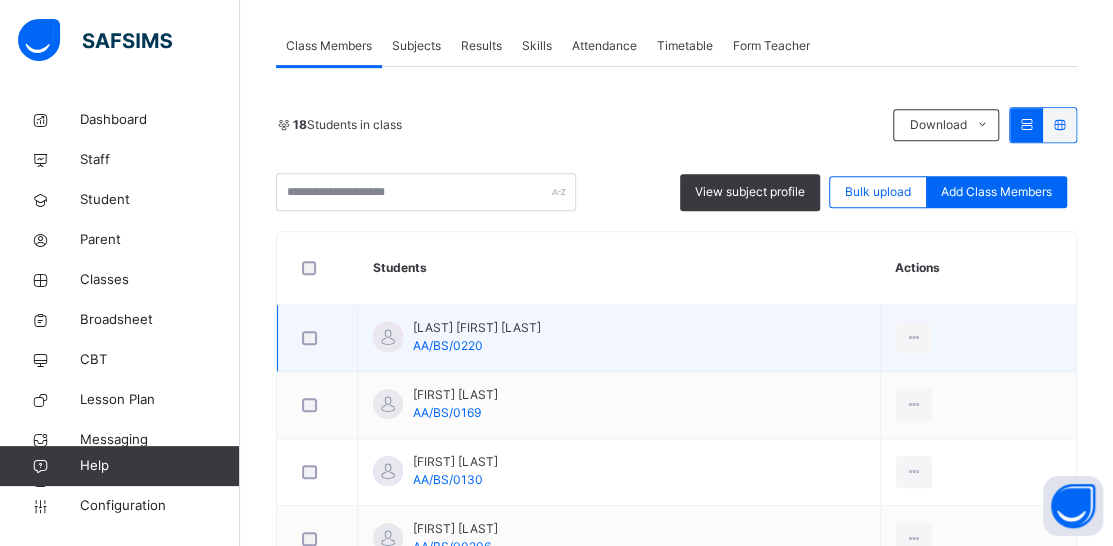 scroll, scrollTop: 300, scrollLeft: 0, axis: vertical 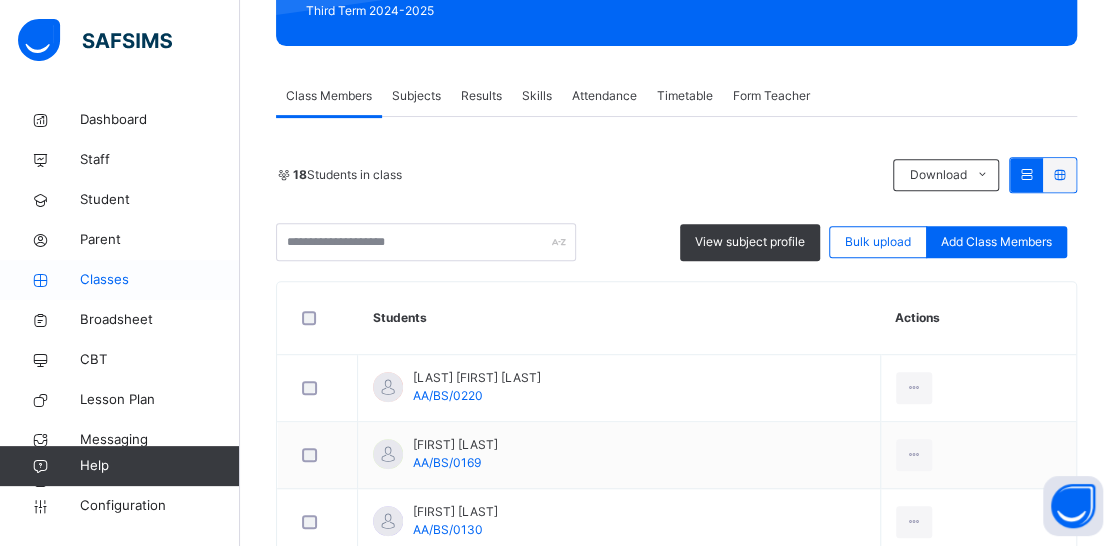 drag, startPoint x: 104, startPoint y: 264, endPoint x: 107, endPoint y: 274, distance: 10.440307 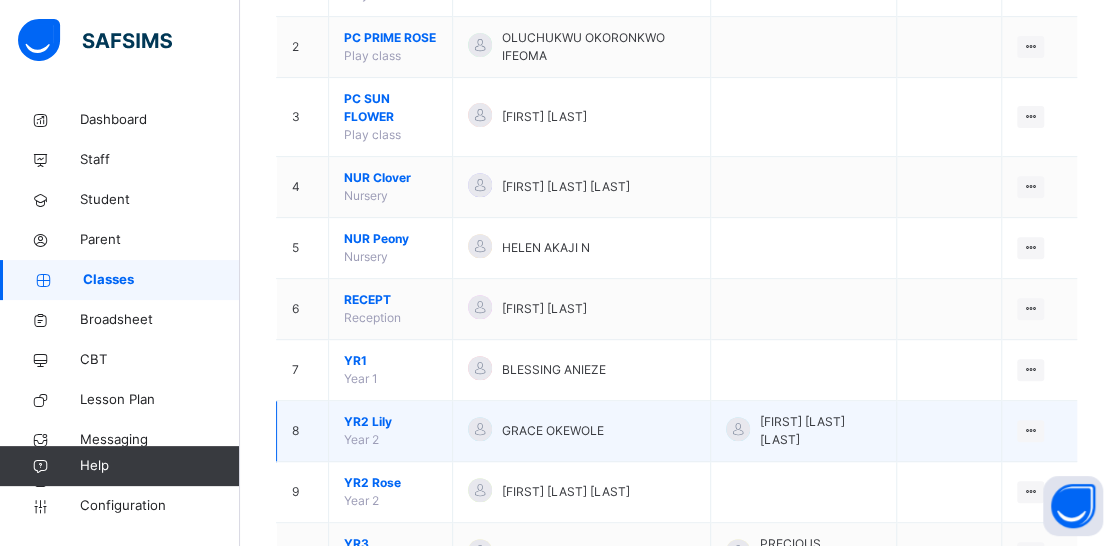 scroll, scrollTop: 600, scrollLeft: 0, axis: vertical 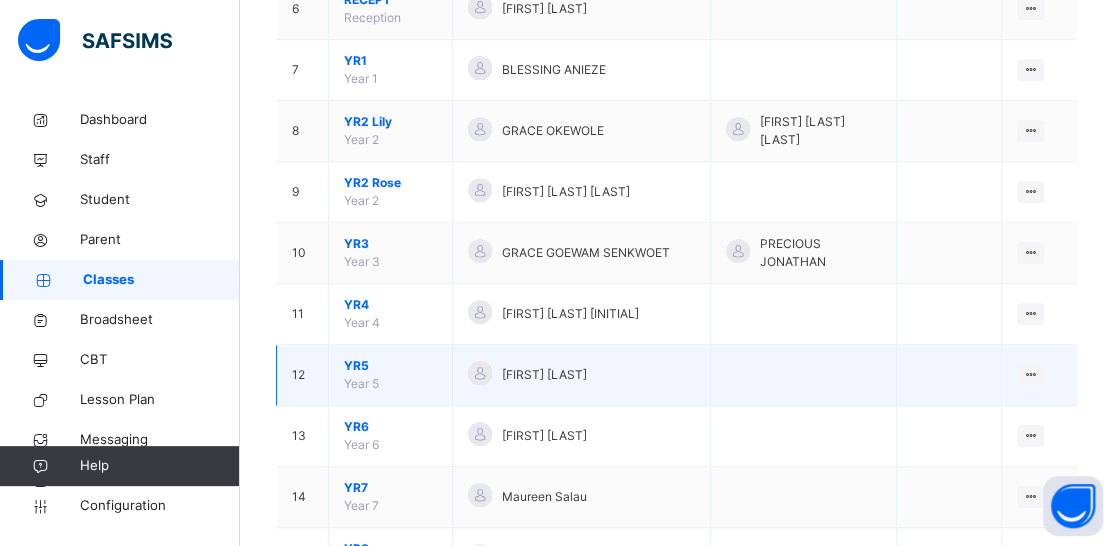 click on "YR5" at bounding box center [390, 366] 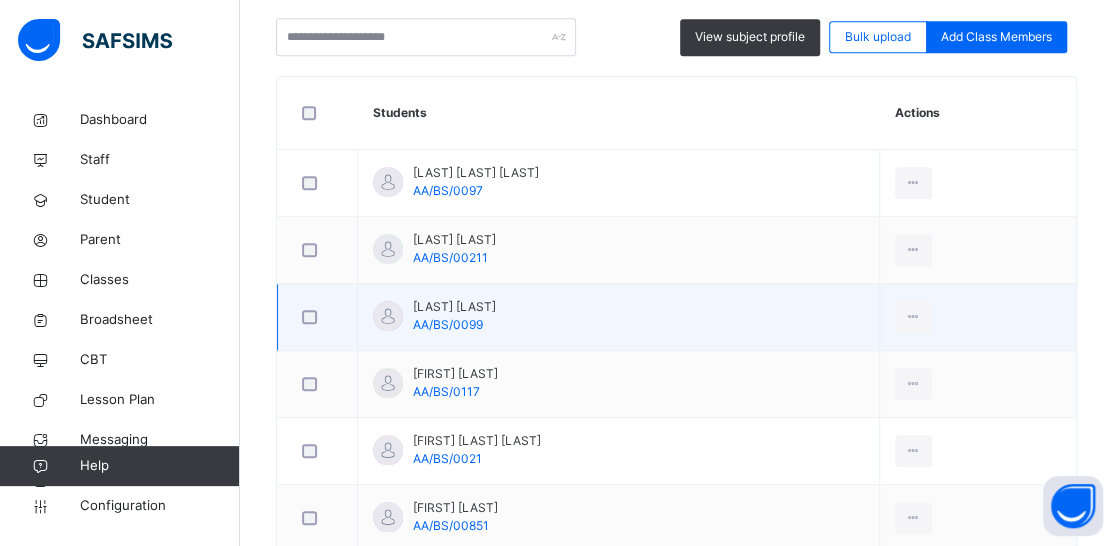 scroll, scrollTop: 300, scrollLeft: 0, axis: vertical 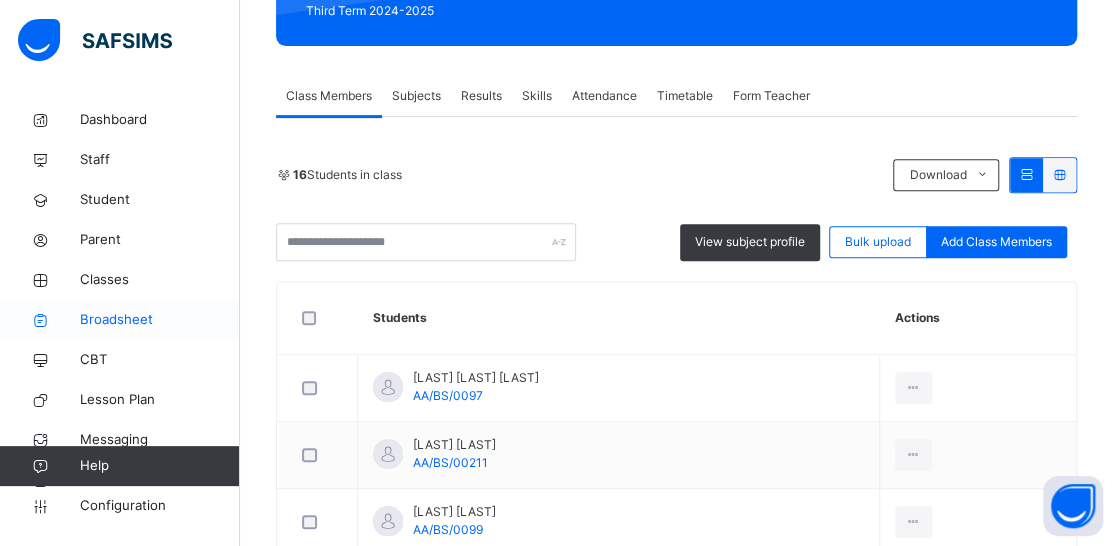 click on "Broadsheet" at bounding box center [160, 320] 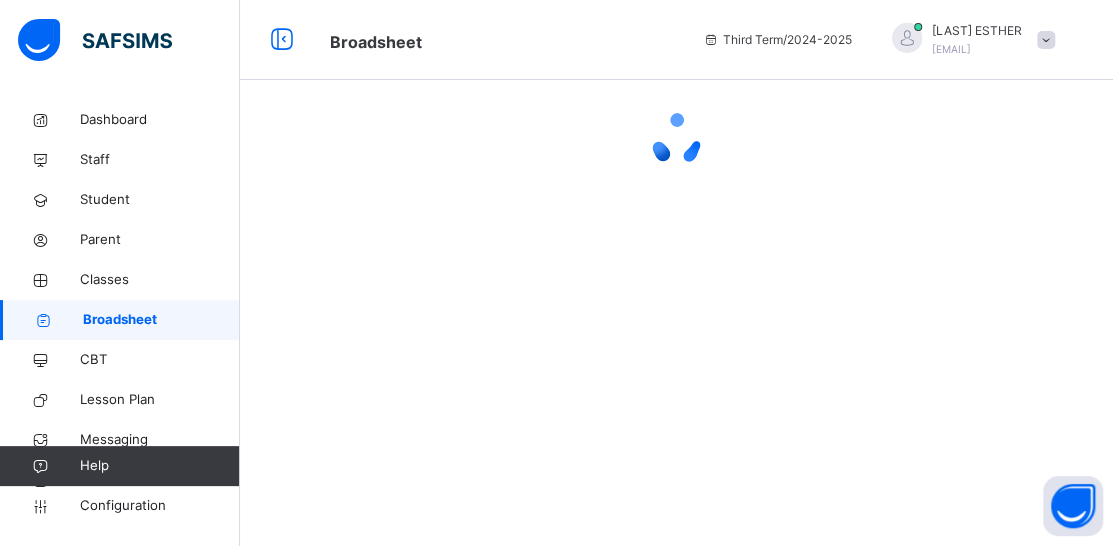 scroll, scrollTop: 0, scrollLeft: 0, axis: both 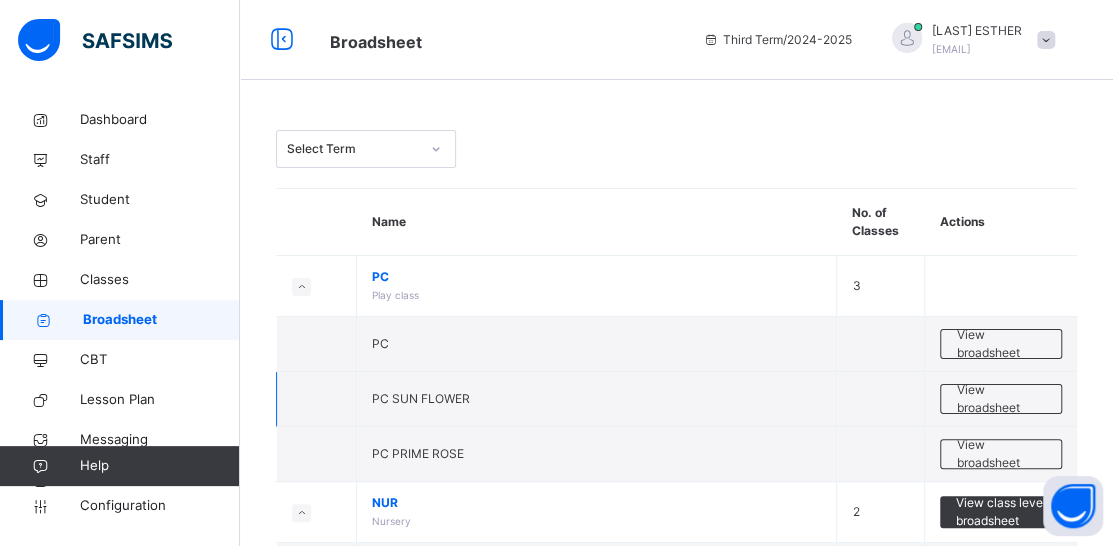 click on "PC SUN FLOWER" at bounding box center (597, 399) 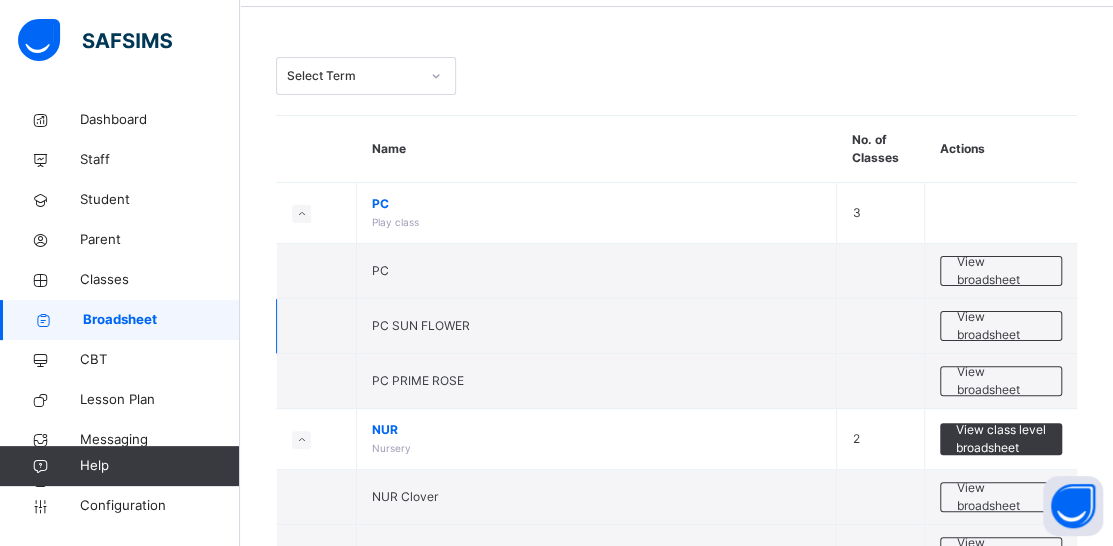 scroll, scrollTop: 200, scrollLeft: 0, axis: vertical 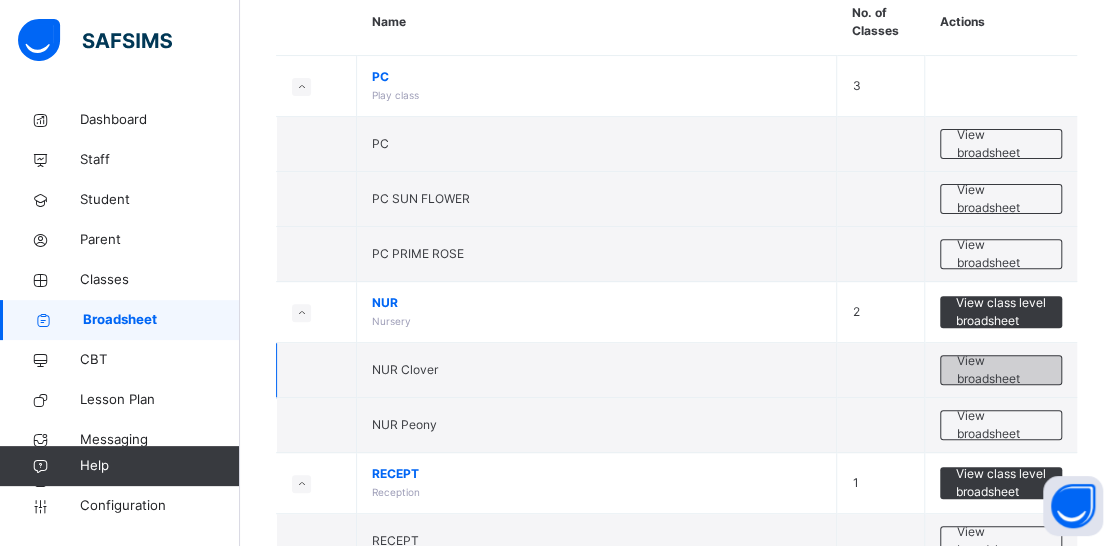 click on "View broadsheet" at bounding box center [1001, 370] 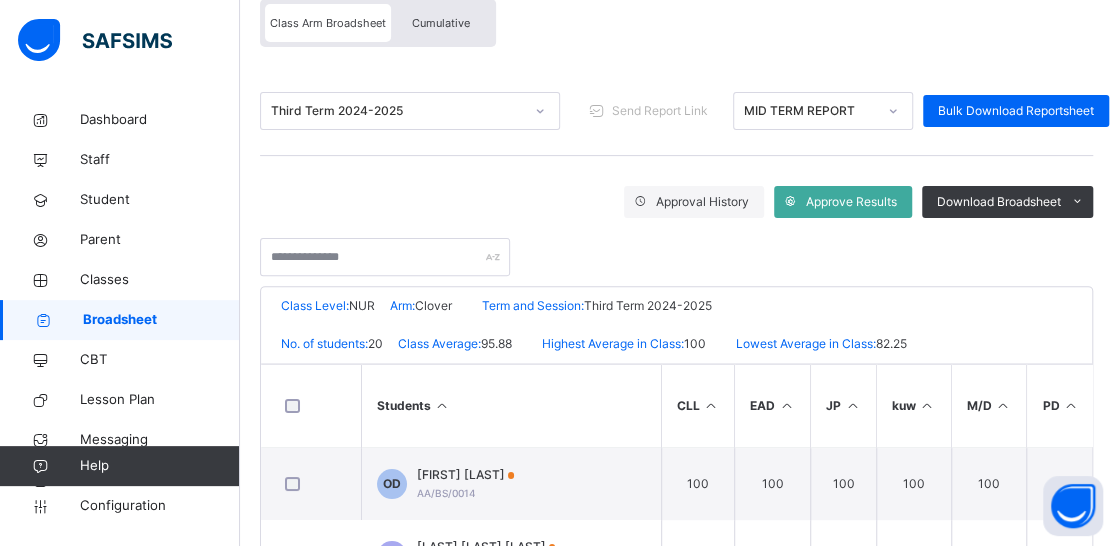 scroll, scrollTop: 300, scrollLeft: 0, axis: vertical 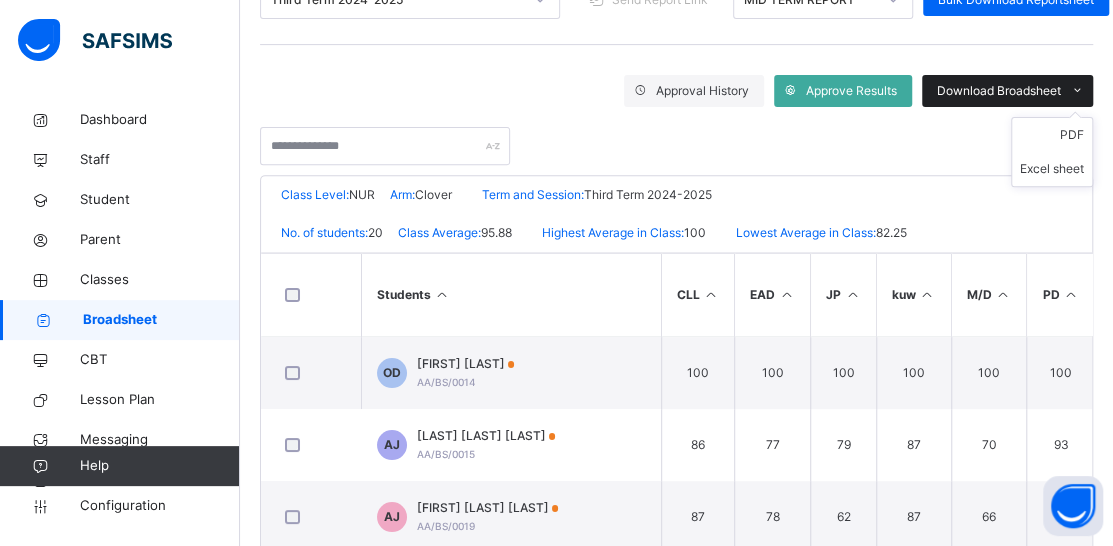 click on "Download Broadsheet" at bounding box center [999, 91] 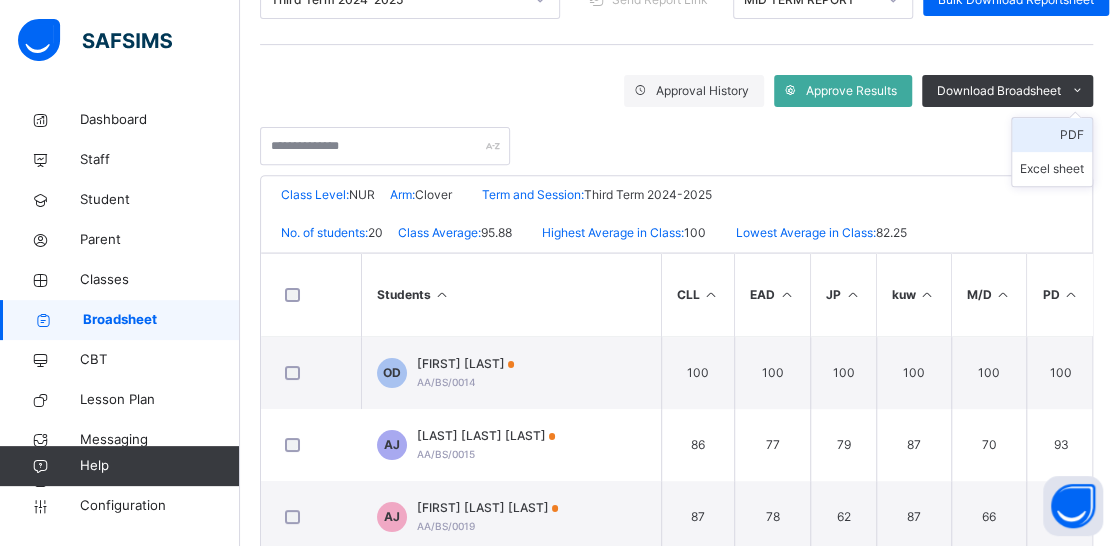click on "PDF" at bounding box center [1052, 135] 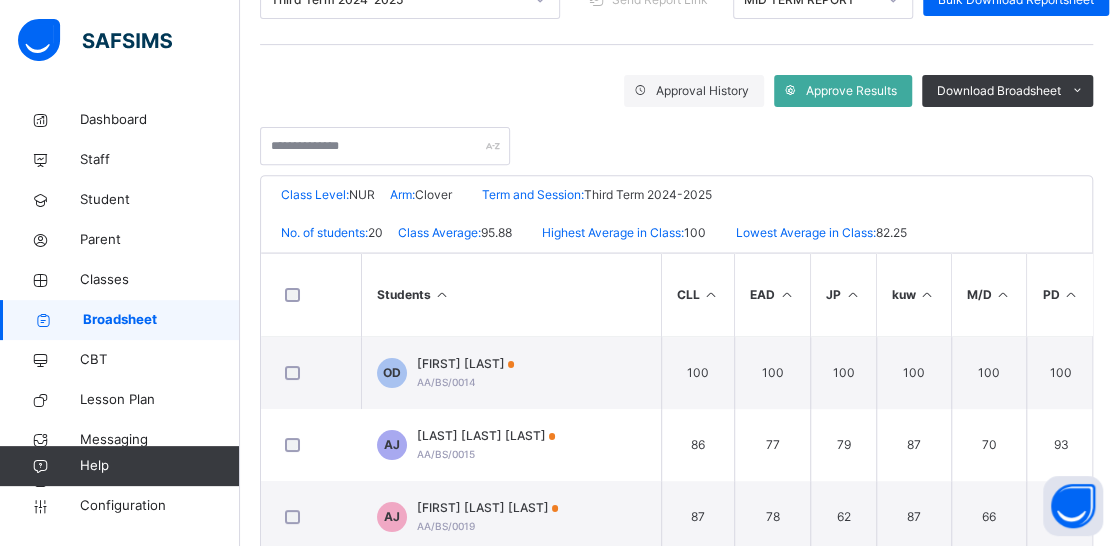 click on "Broadsheet" at bounding box center (161, 320) 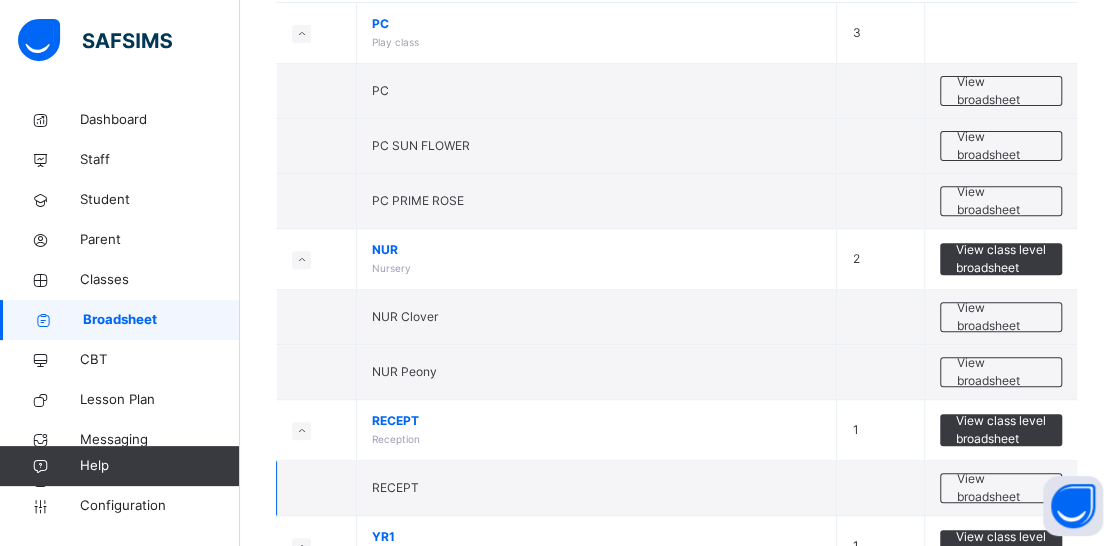 scroll, scrollTop: 300, scrollLeft: 0, axis: vertical 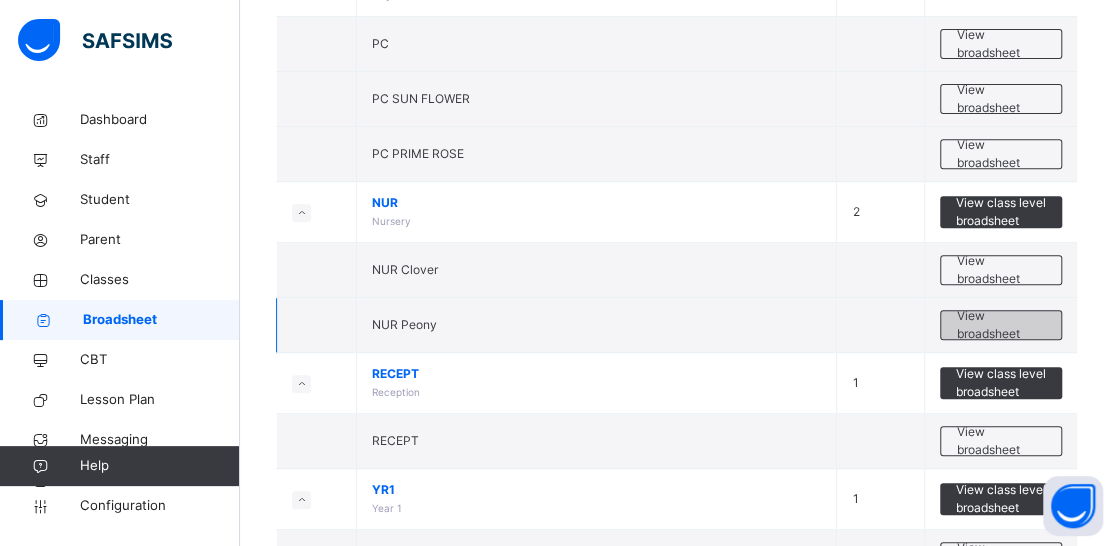click on "View broadsheet" at bounding box center [1001, 325] 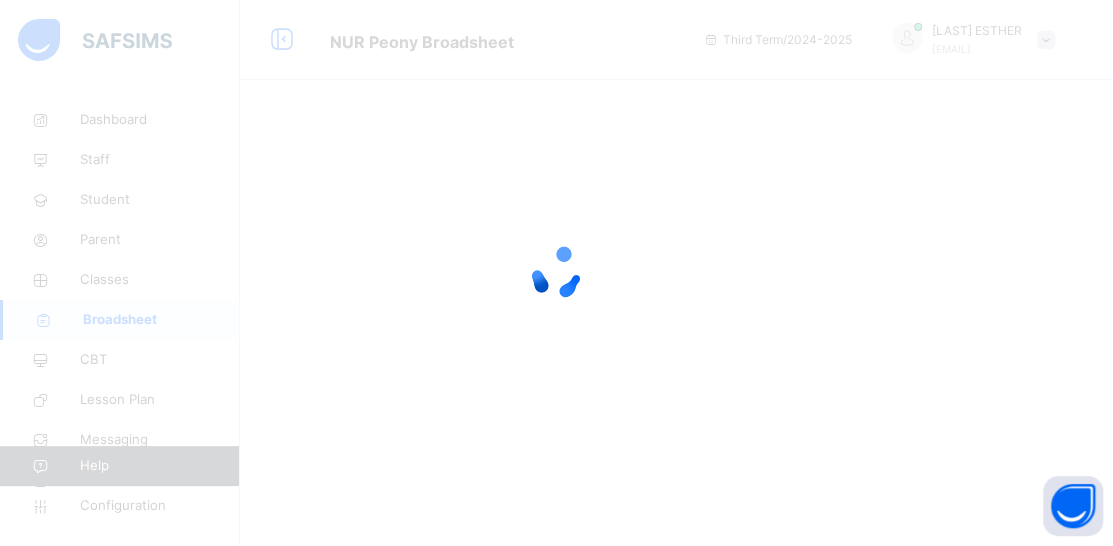 scroll, scrollTop: 0, scrollLeft: 0, axis: both 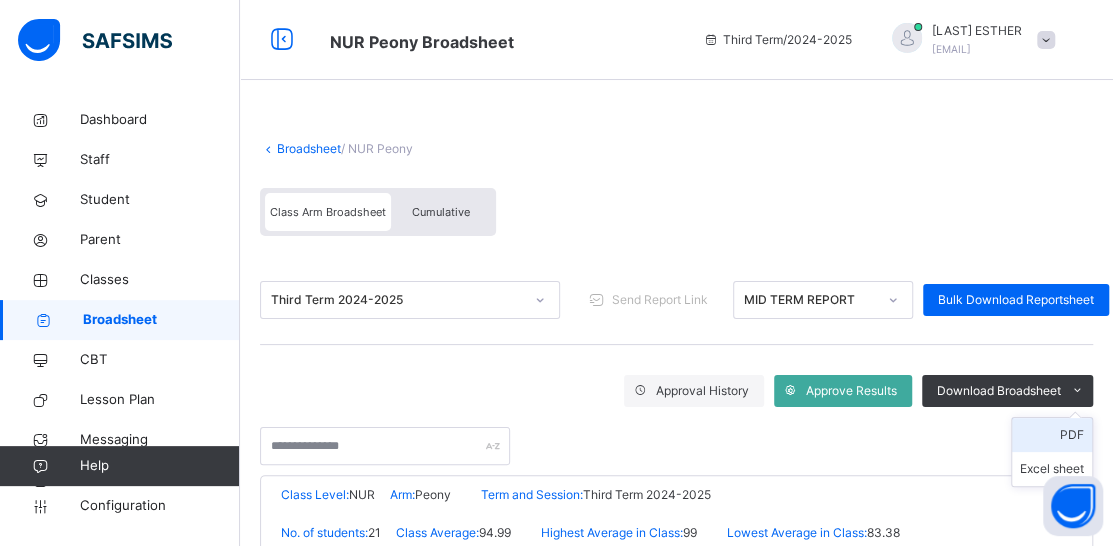 click on "PDF" at bounding box center (1052, 435) 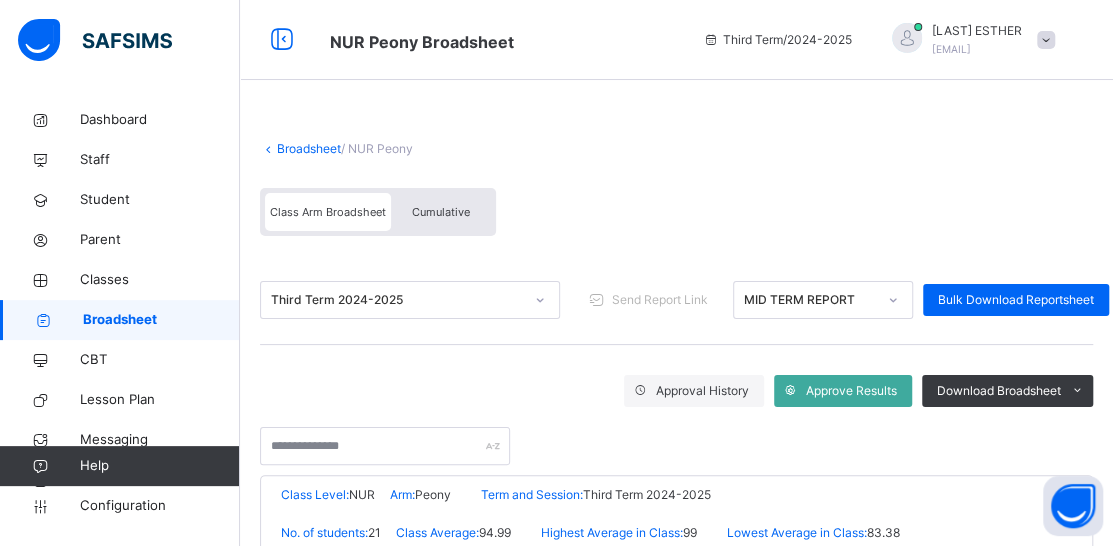 scroll, scrollTop: 0, scrollLeft: 0, axis: both 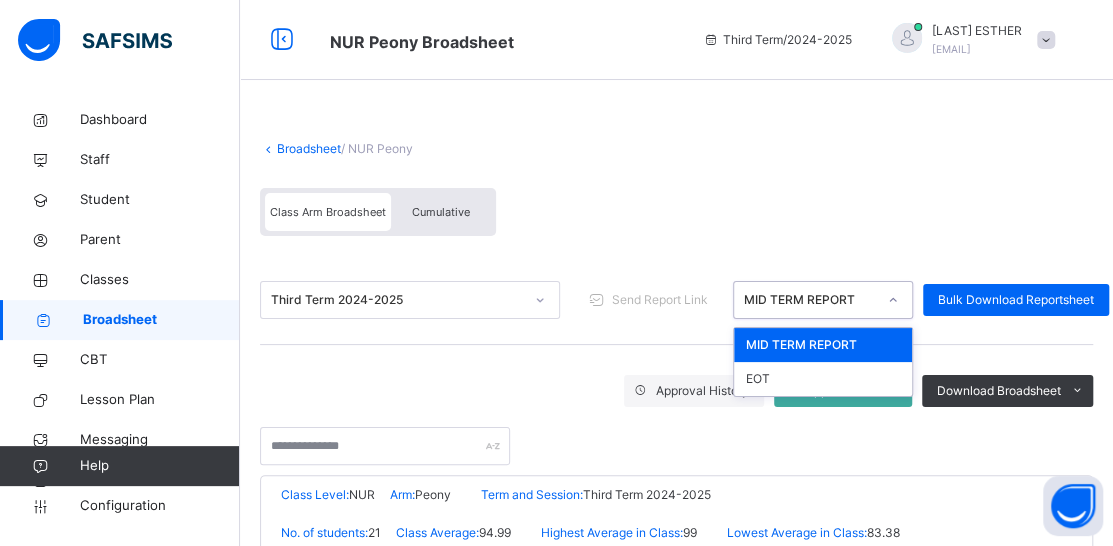 click 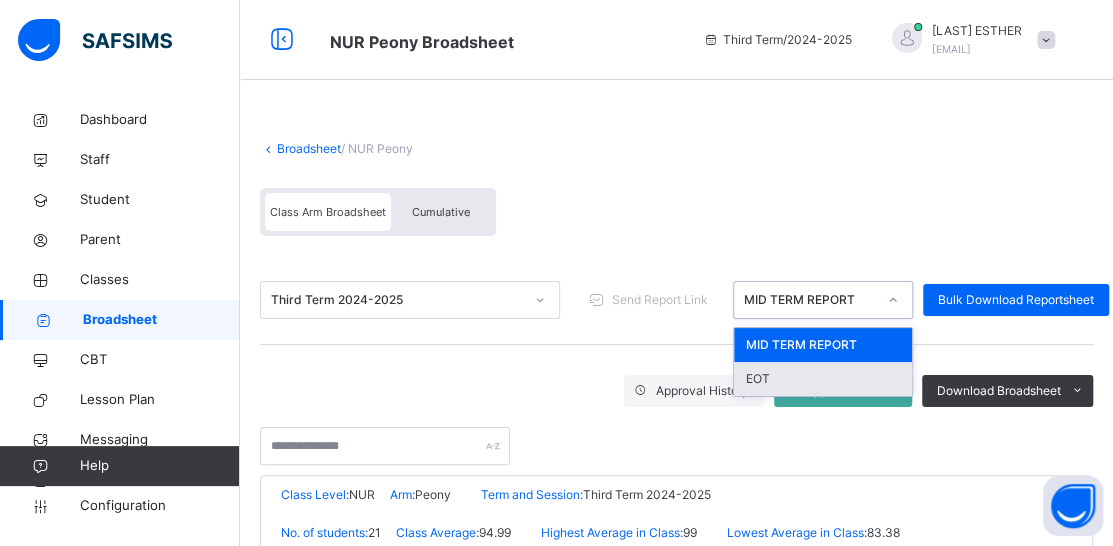 click on "EOT" at bounding box center (823, 379) 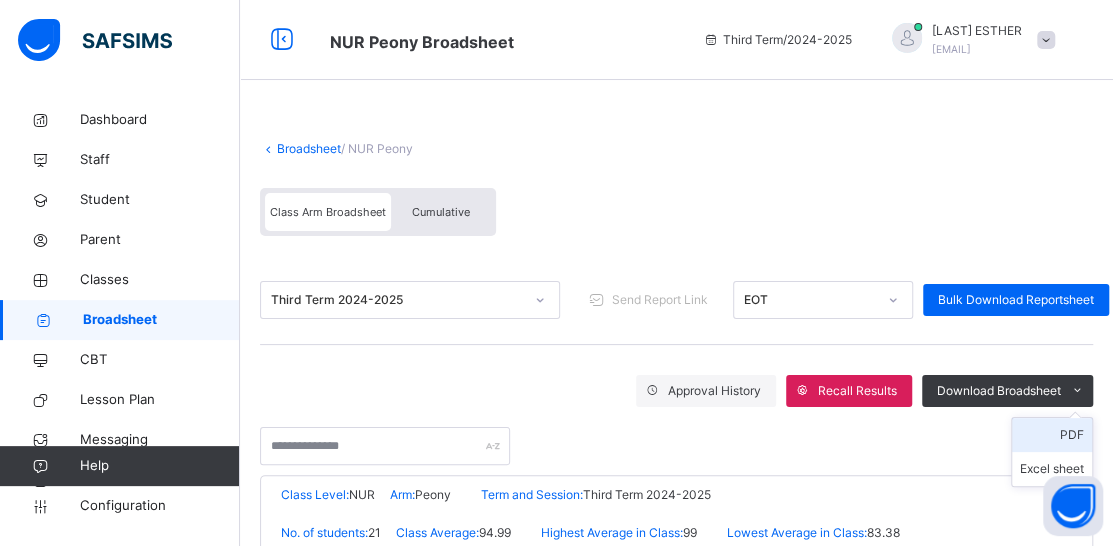 click on "PDF" at bounding box center [1052, 435] 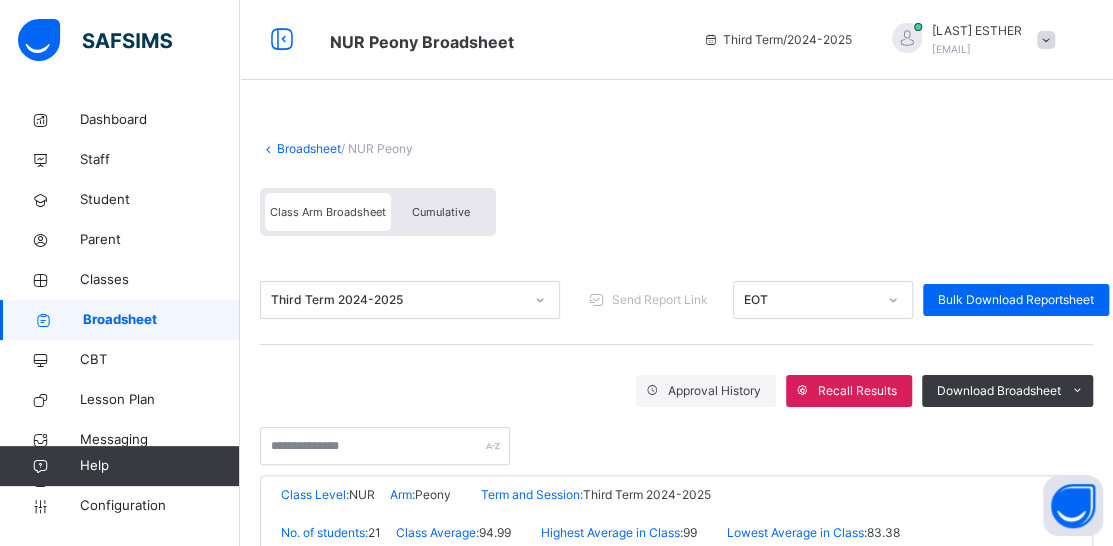 click on "Broadsheet" at bounding box center [161, 320] 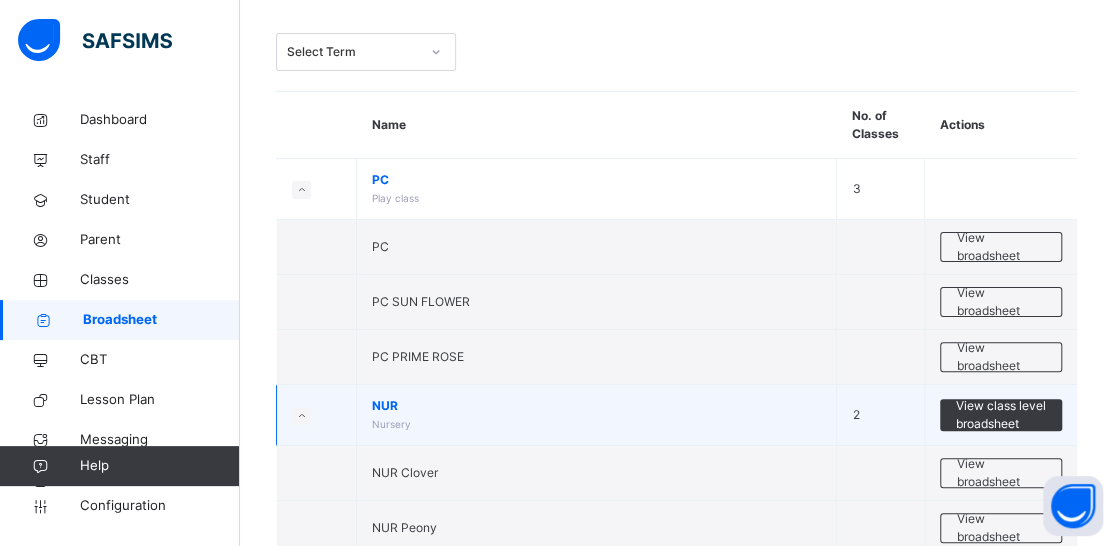 scroll, scrollTop: 200, scrollLeft: 0, axis: vertical 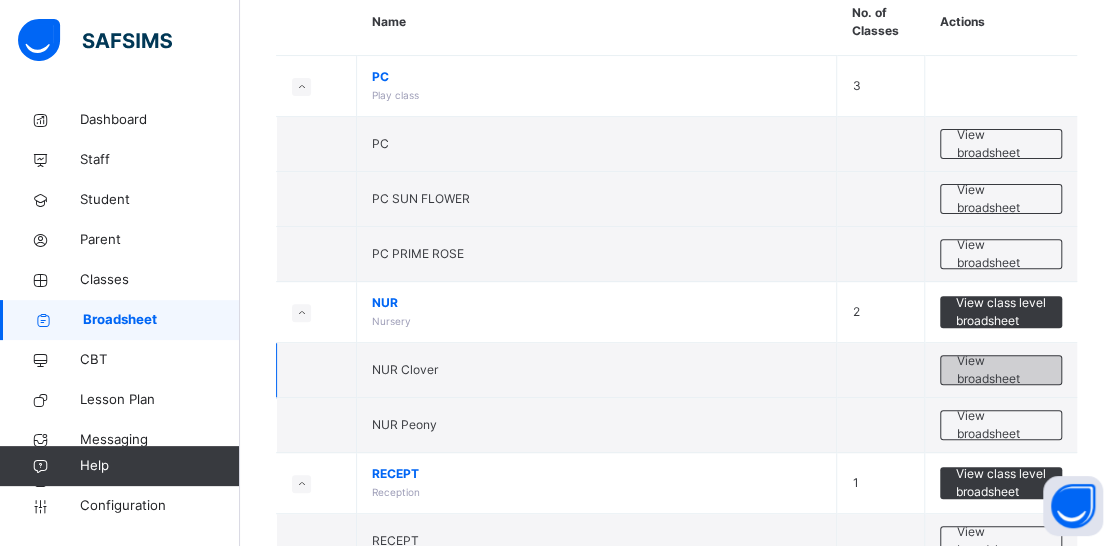 click on "View broadsheet" at bounding box center (1001, 370) 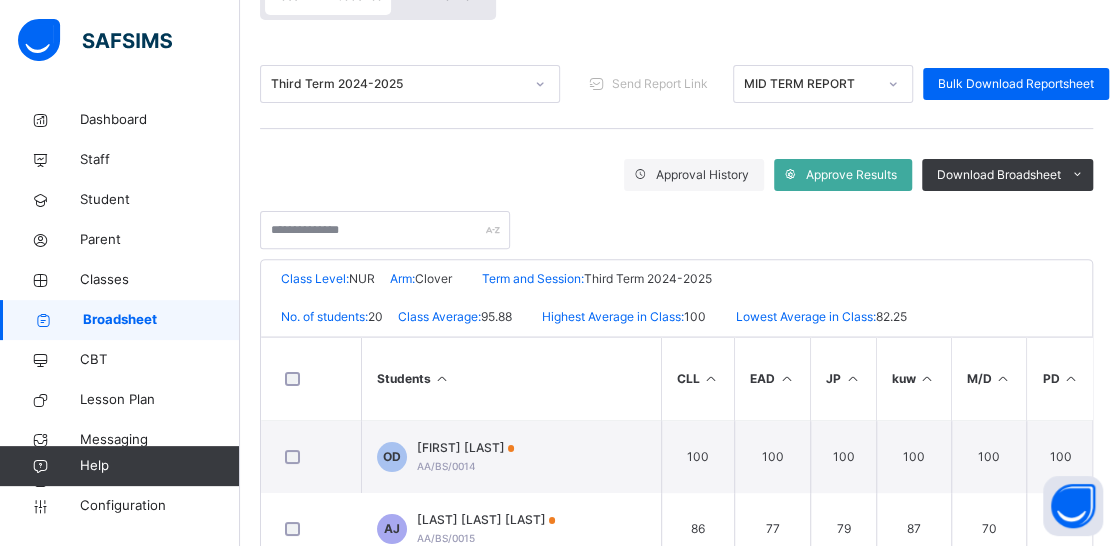 scroll, scrollTop: 200, scrollLeft: 0, axis: vertical 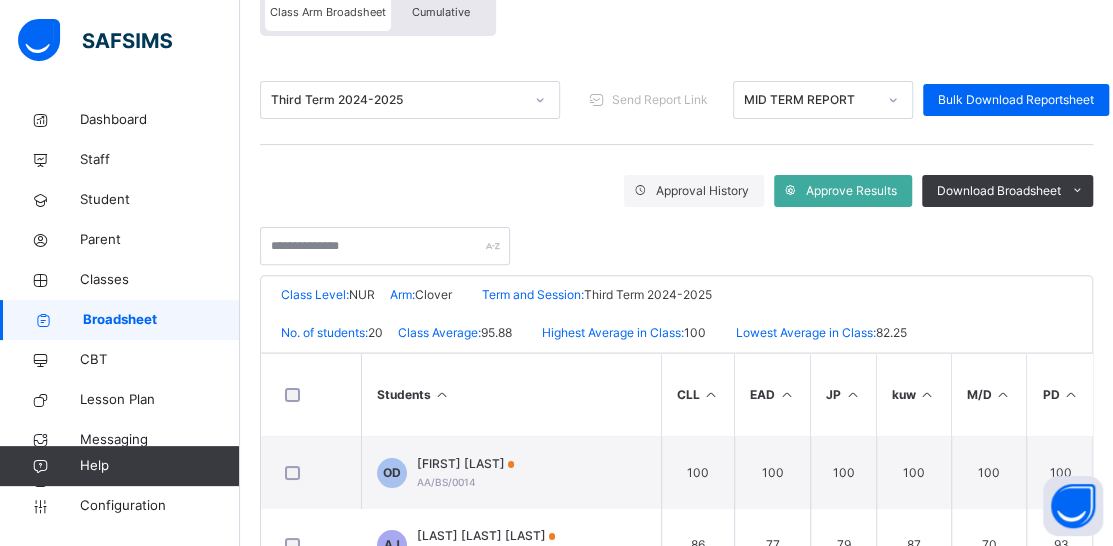 click on "Broadsheet" at bounding box center (161, 320) 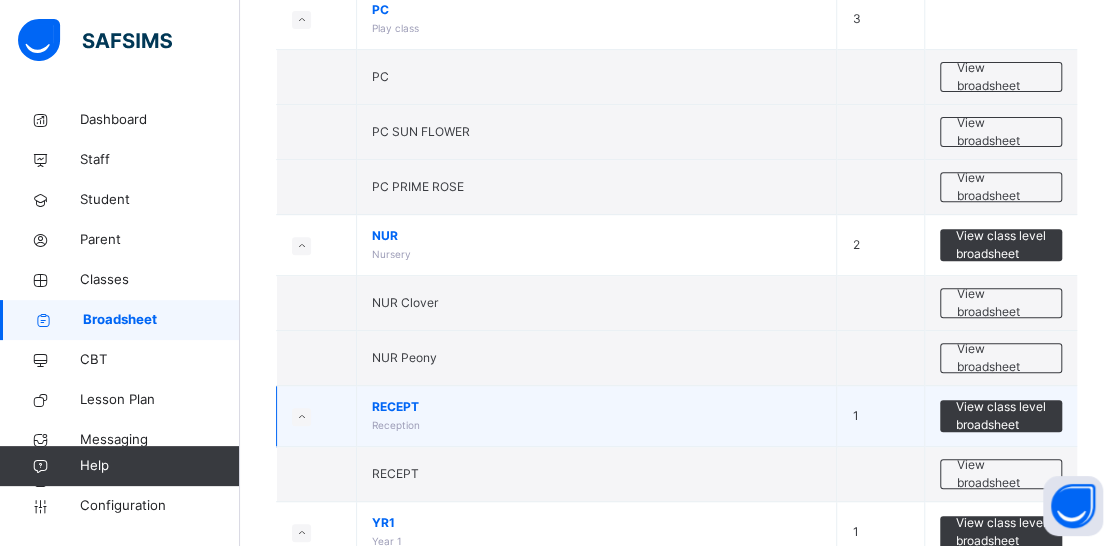 scroll, scrollTop: 300, scrollLeft: 0, axis: vertical 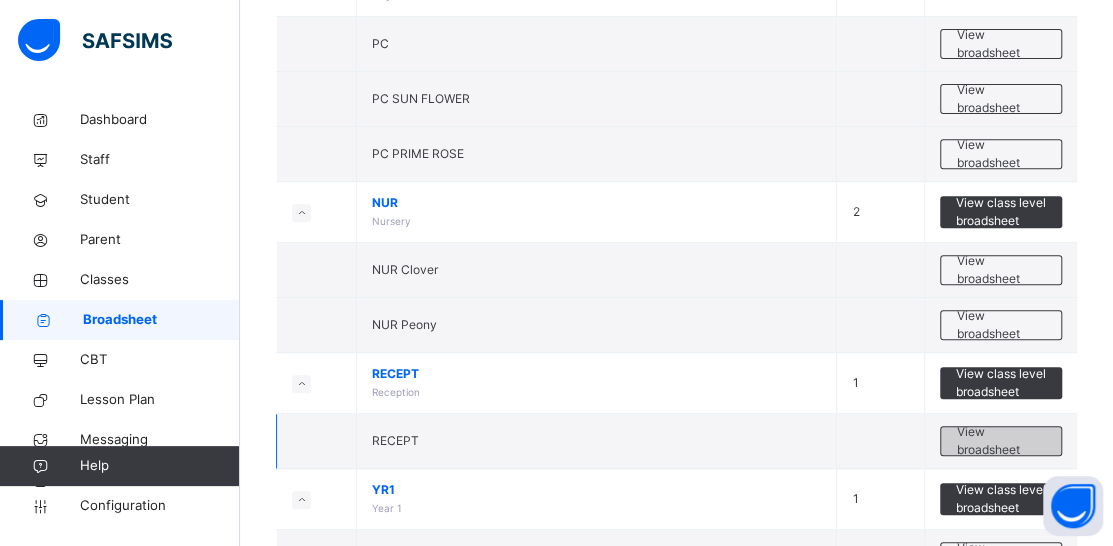 click on "View broadsheet" at bounding box center (1001, 441) 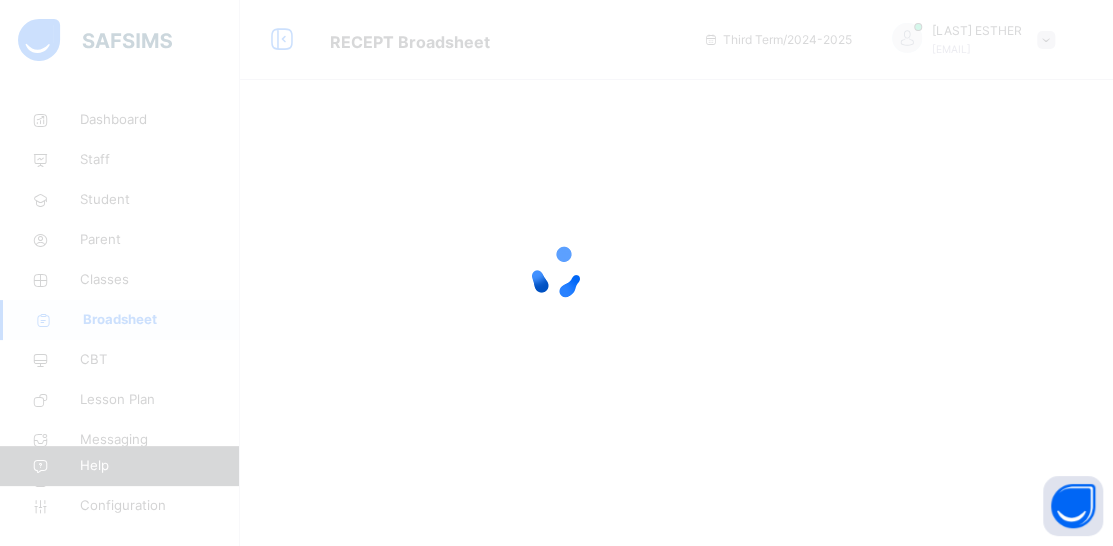 scroll, scrollTop: 0, scrollLeft: 0, axis: both 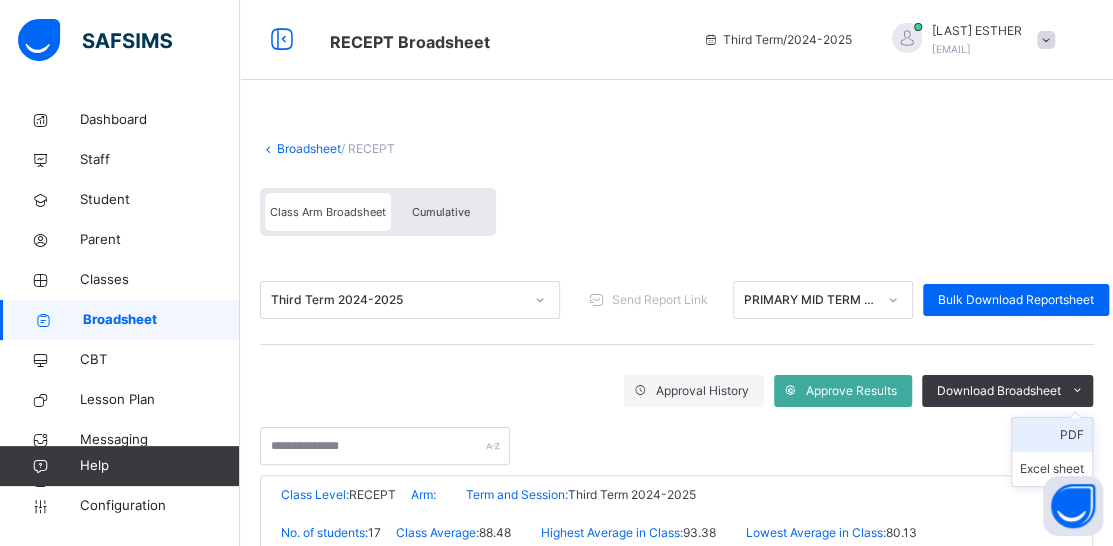 click on "PDF" at bounding box center (1052, 435) 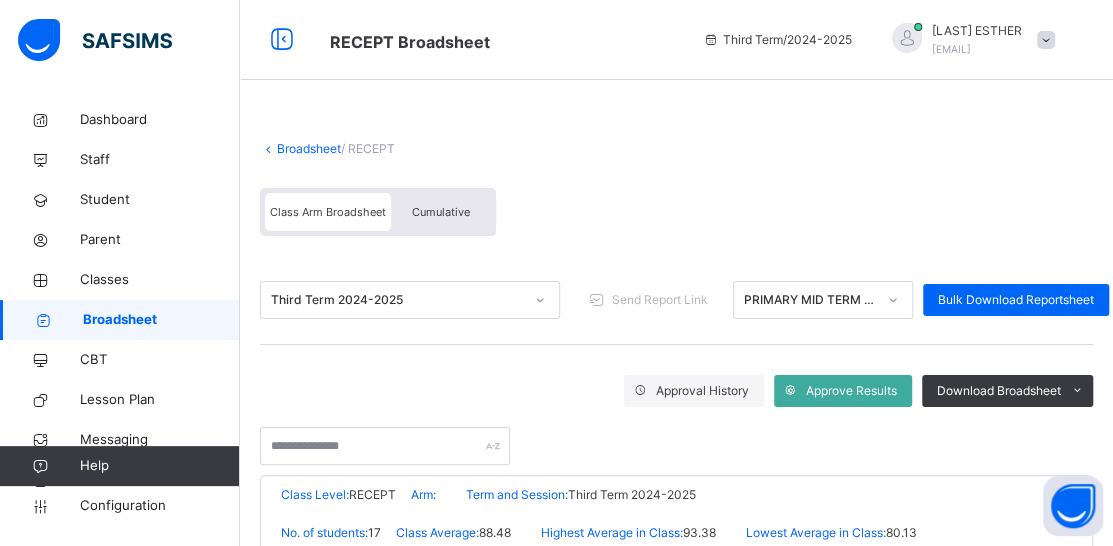 click 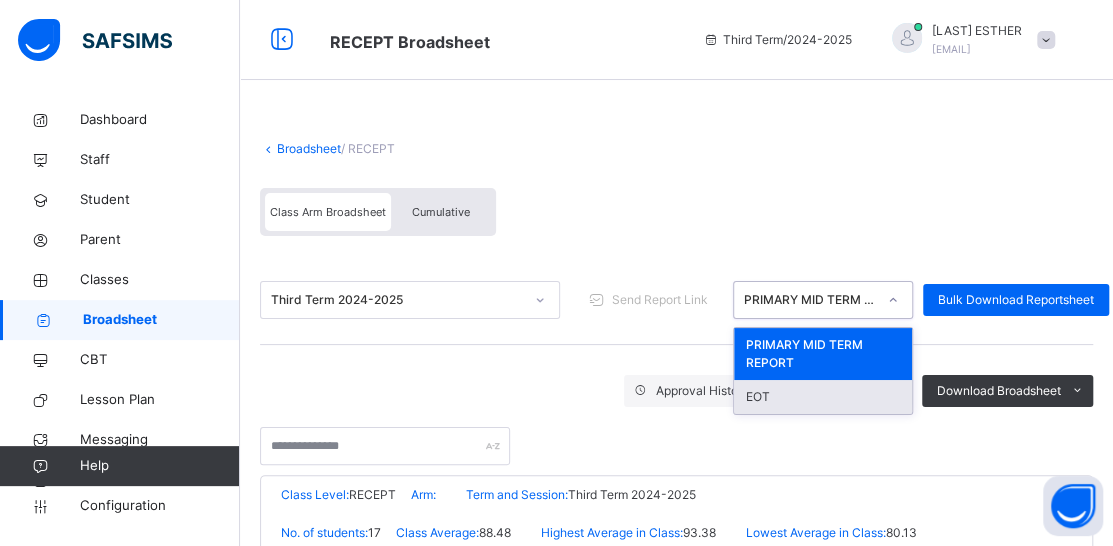 click on "EOT" at bounding box center (823, 397) 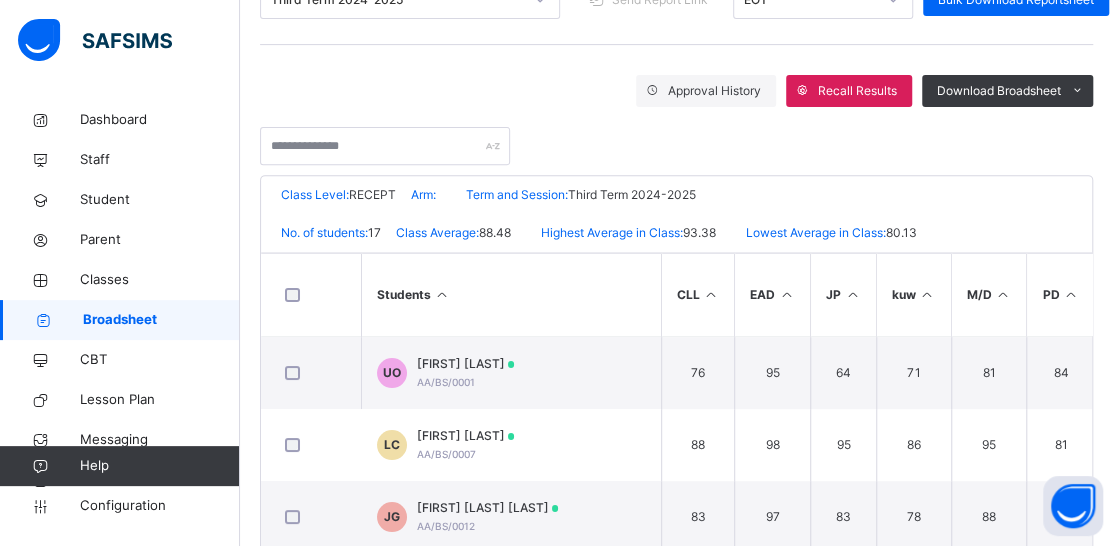 scroll, scrollTop: 100, scrollLeft: 0, axis: vertical 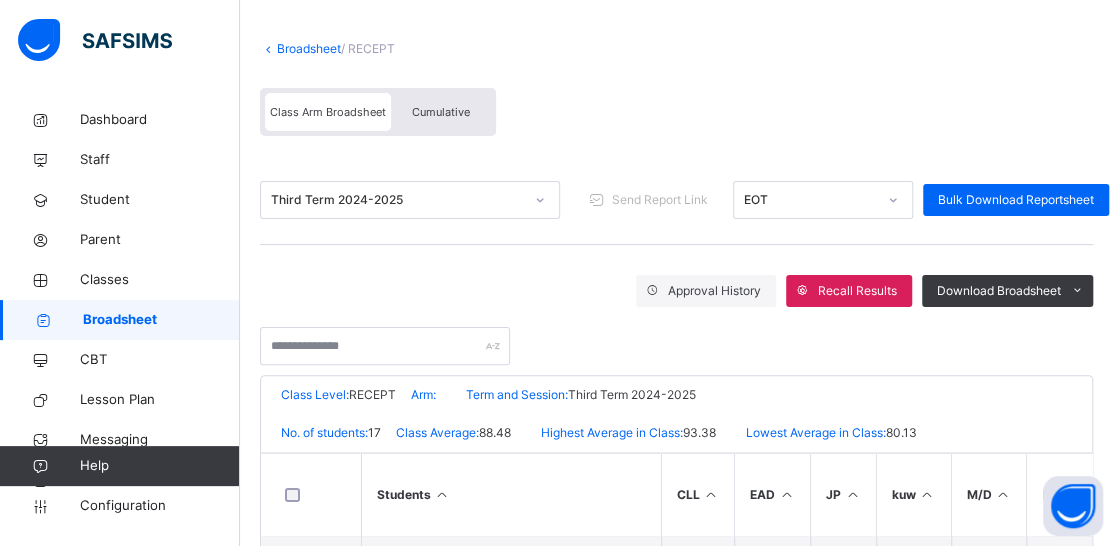 click on "Broadsheet" at bounding box center (161, 320) 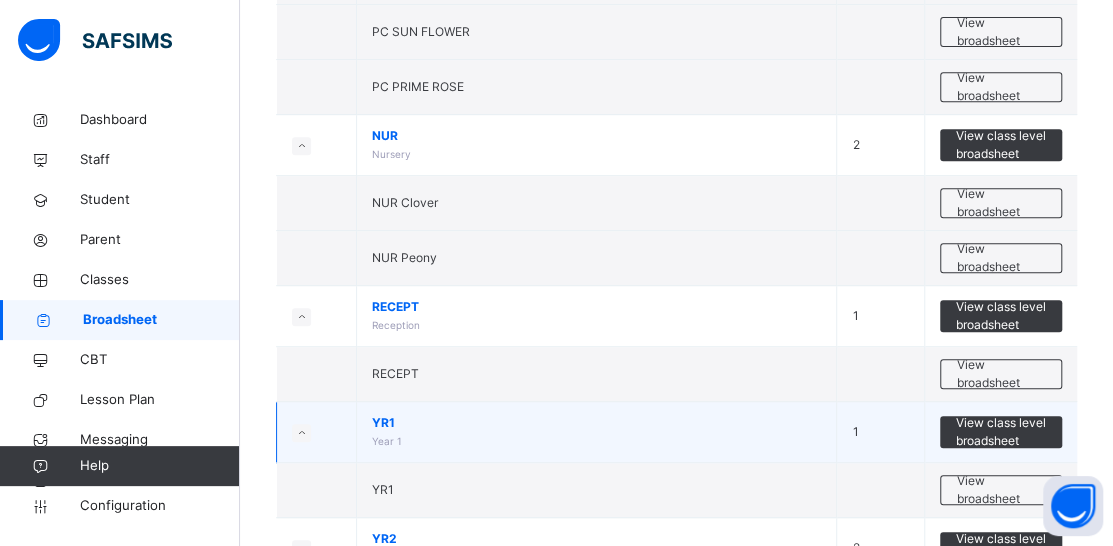 scroll, scrollTop: 400, scrollLeft: 0, axis: vertical 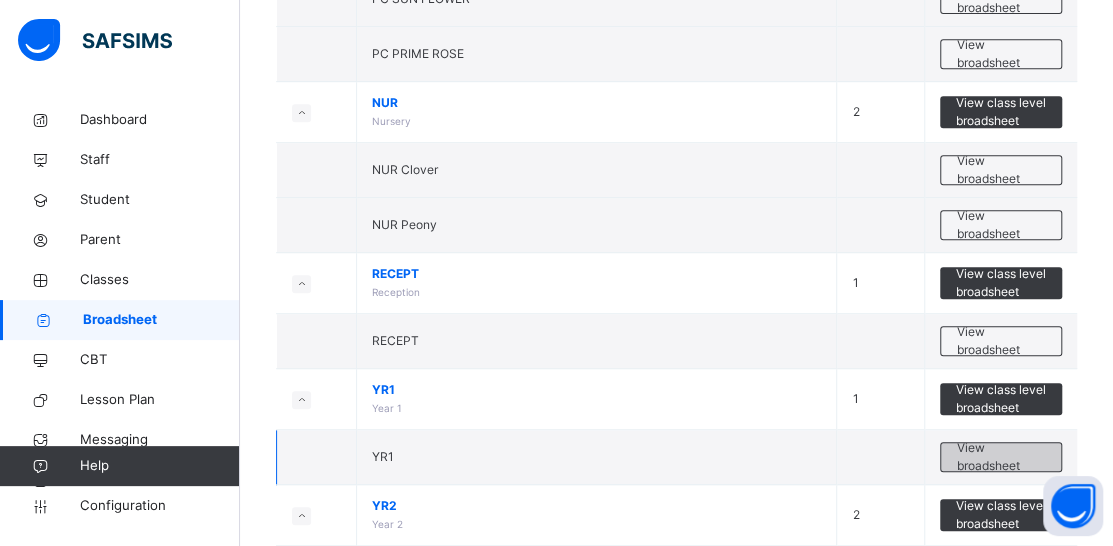 click on "View broadsheet" at bounding box center (1001, 457) 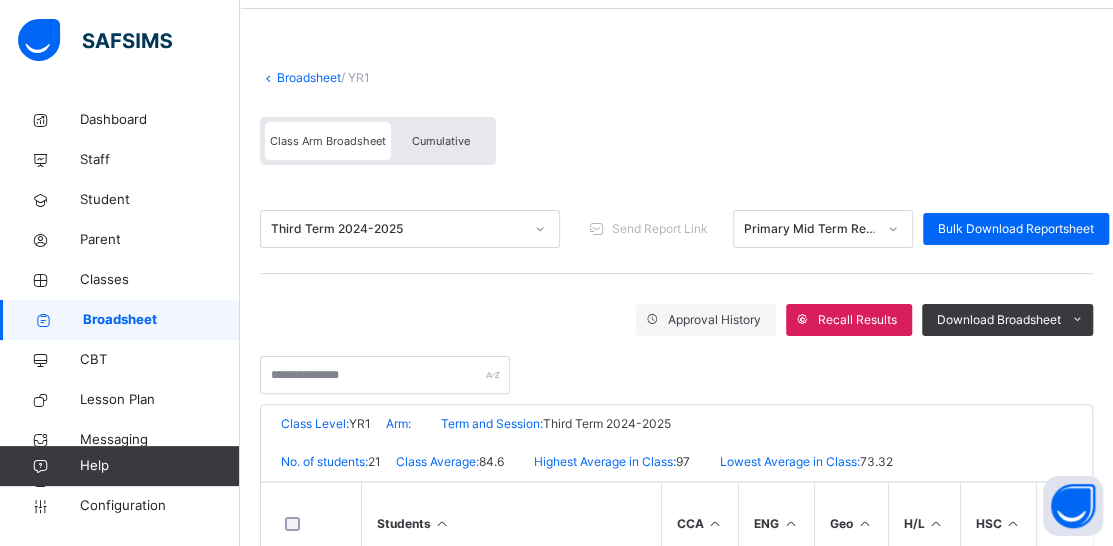 scroll, scrollTop: 100, scrollLeft: 0, axis: vertical 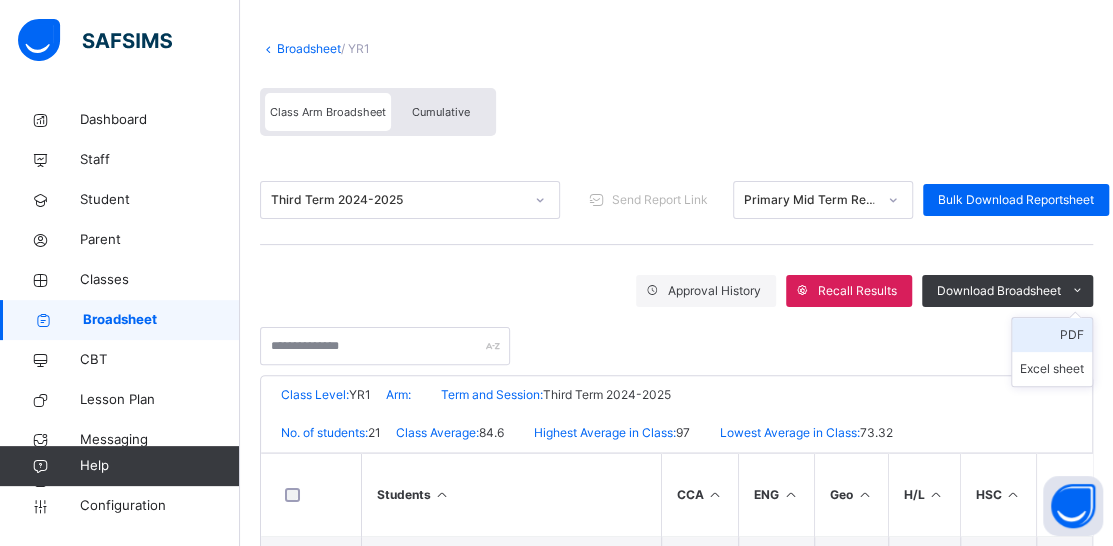 click on "PDF" at bounding box center (1052, 335) 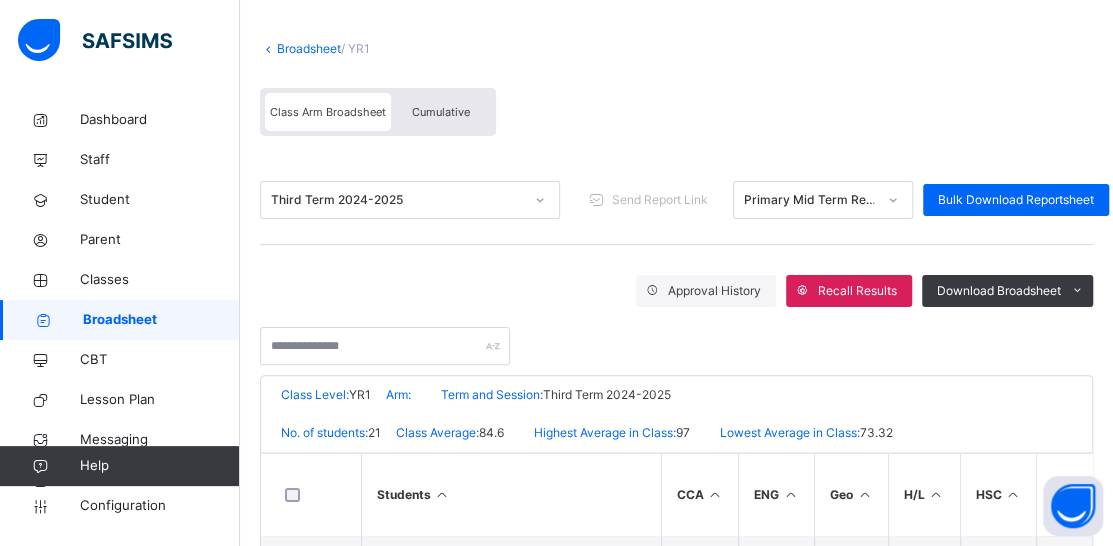 drag, startPoint x: 123, startPoint y: 317, endPoint x: 949, endPoint y: 379, distance: 828.3236 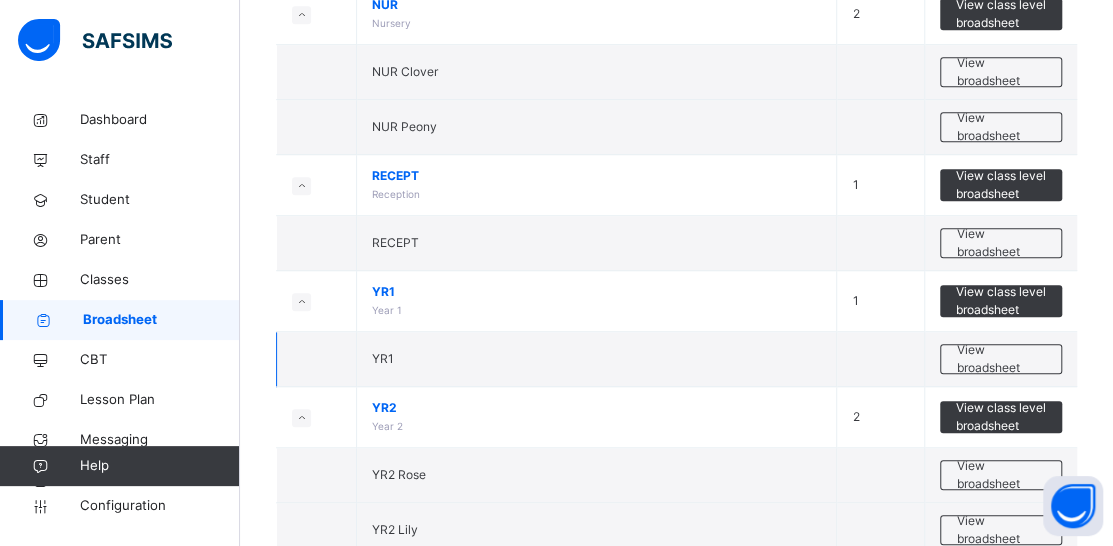 scroll, scrollTop: 500, scrollLeft: 0, axis: vertical 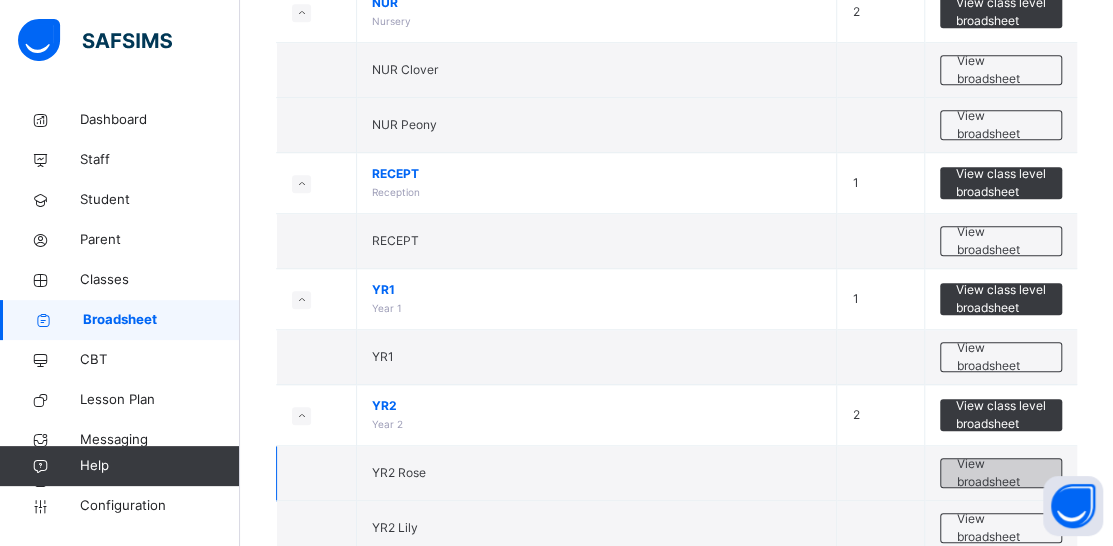 click on "View broadsheet" at bounding box center [1001, 473] 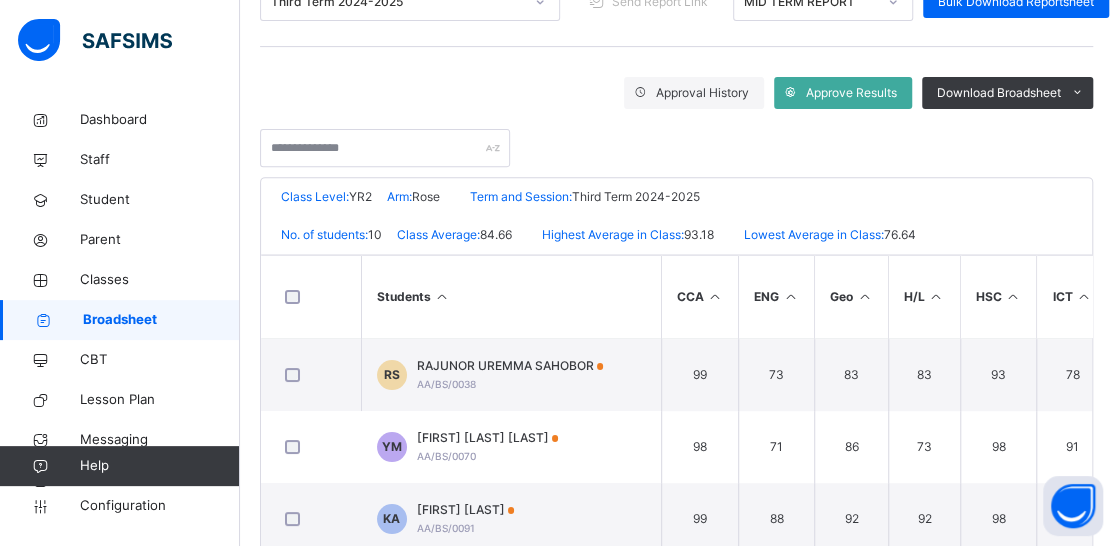 scroll, scrollTop: 300, scrollLeft: 0, axis: vertical 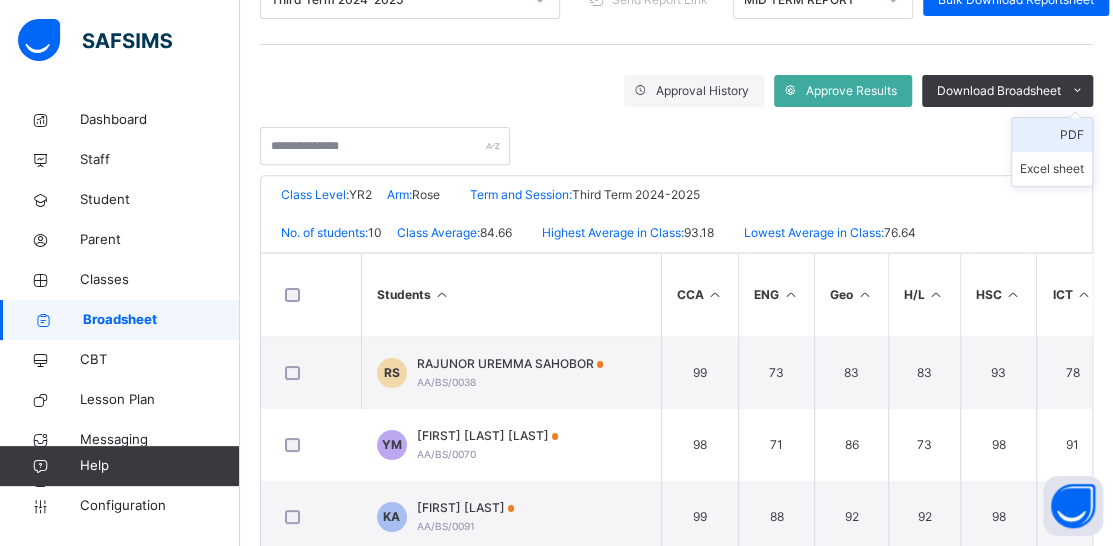 click on "PDF" at bounding box center (1052, 135) 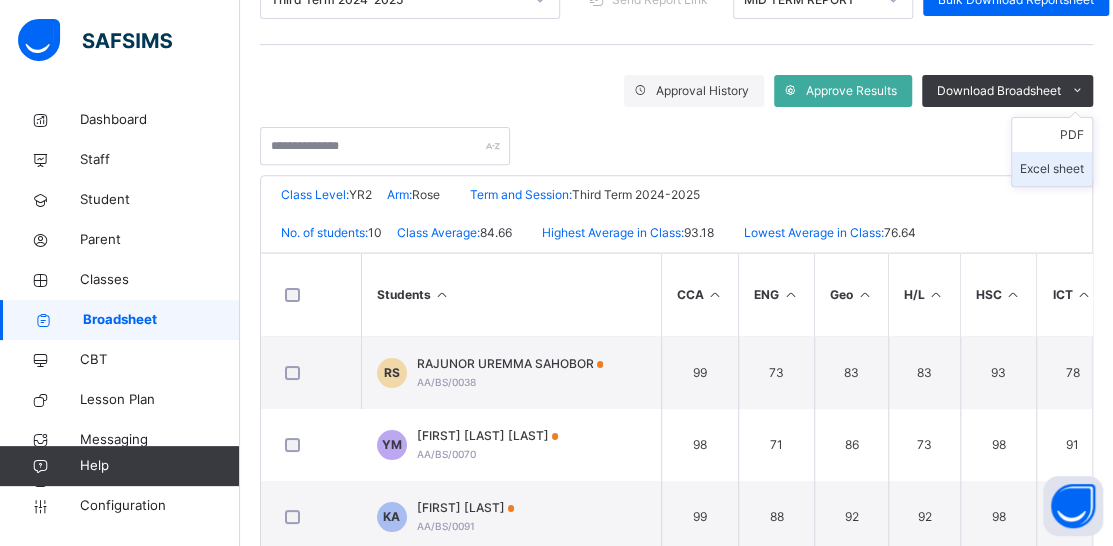 scroll, scrollTop: 0, scrollLeft: 0, axis: both 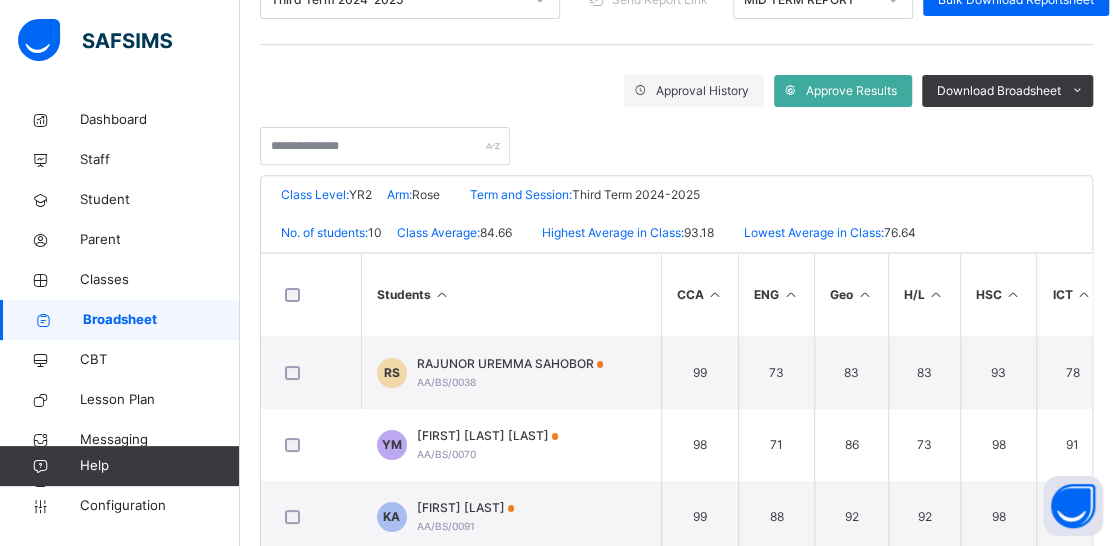 click on "Broadsheet" at bounding box center (161, 320) 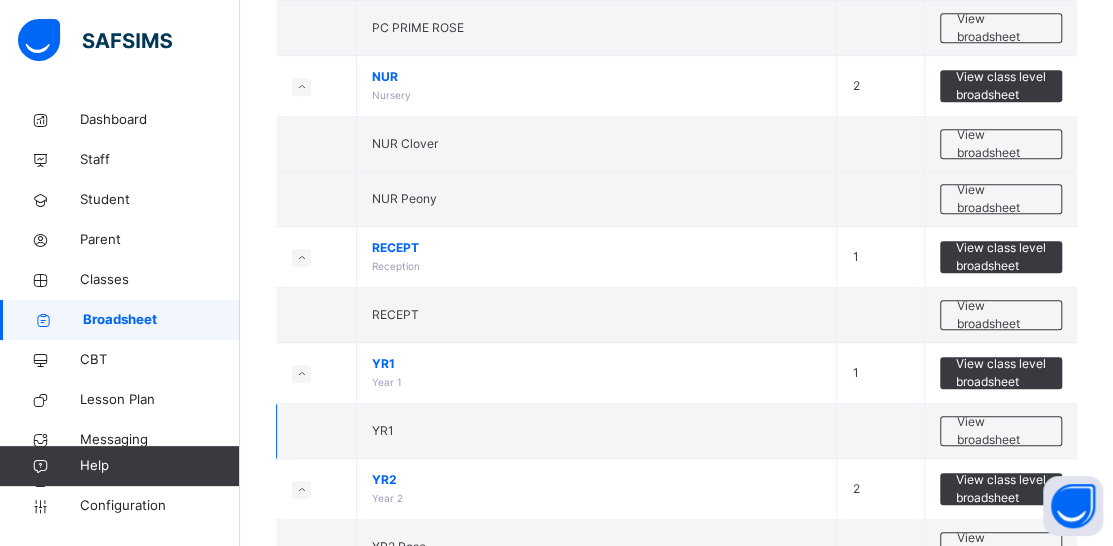scroll, scrollTop: 700, scrollLeft: 0, axis: vertical 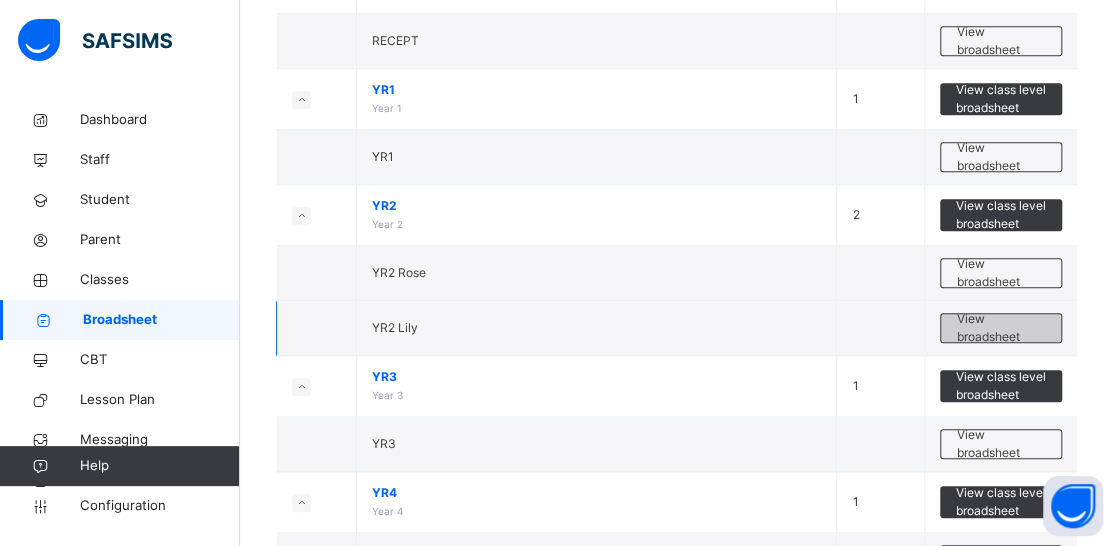 click on "View broadsheet" at bounding box center [1001, 328] 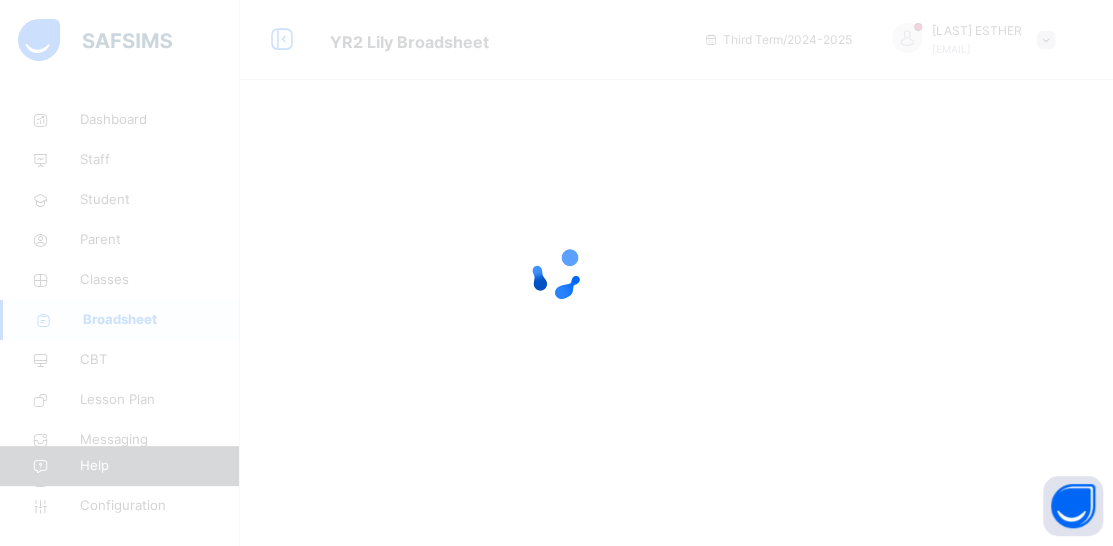 scroll, scrollTop: 0, scrollLeft: 0, axis: both 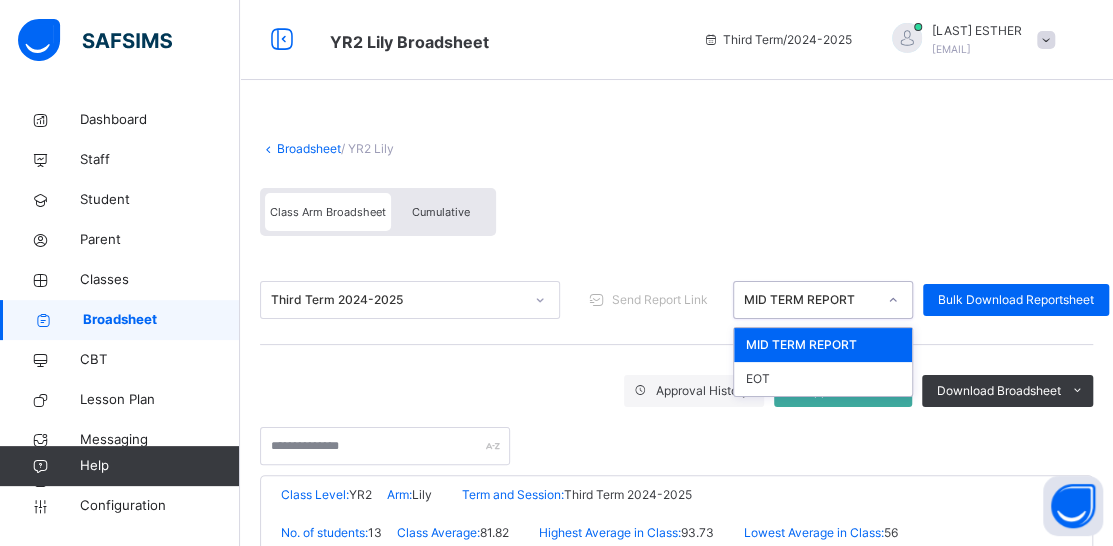 click on "MID TERM REPORT" at bounding box center (810, 300) 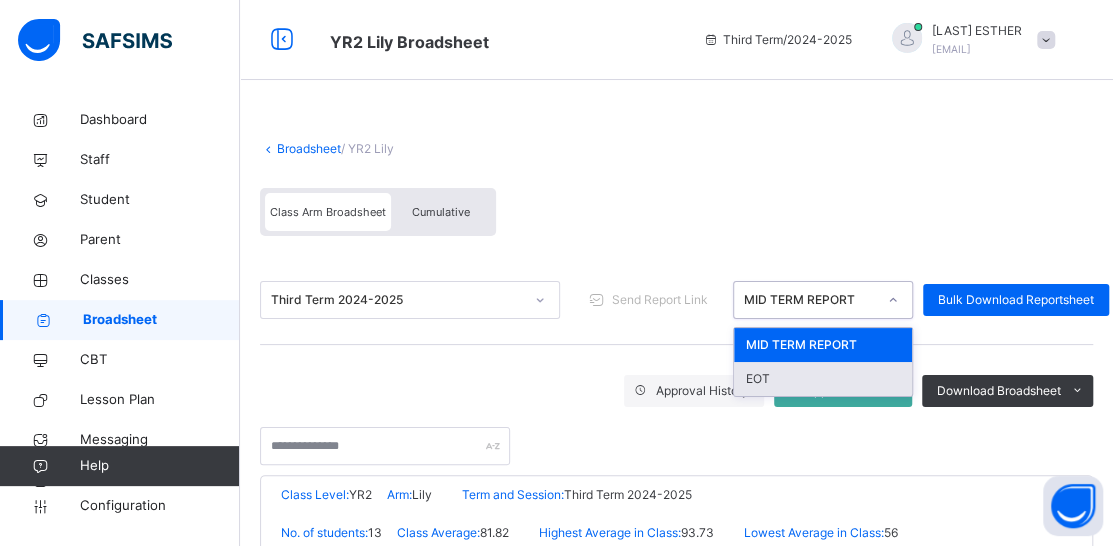 click on "EOT" at bounding box center [823, 379] 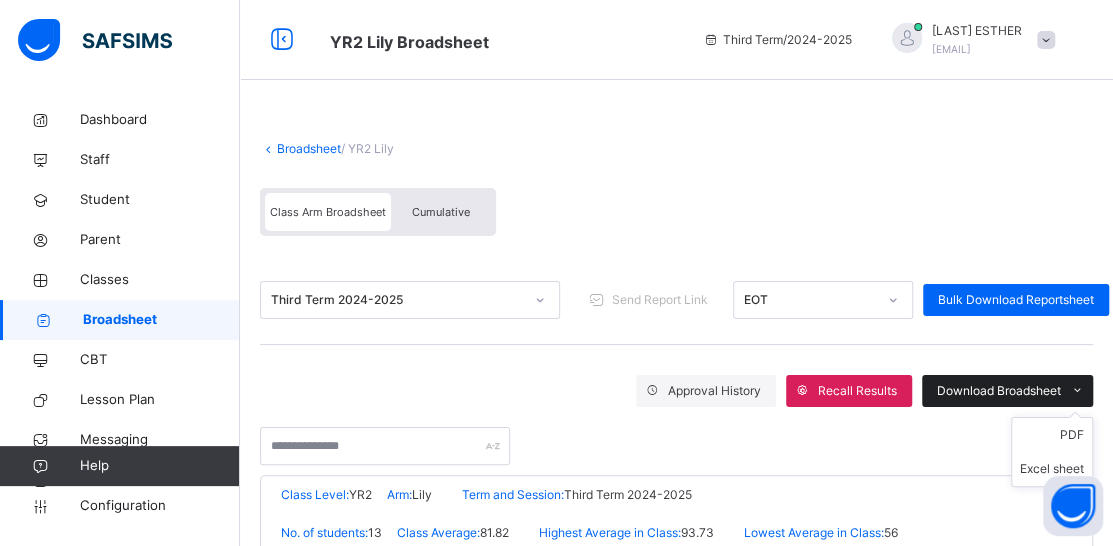 click on "Download Broadsheet" at bounding box center (999, 391) 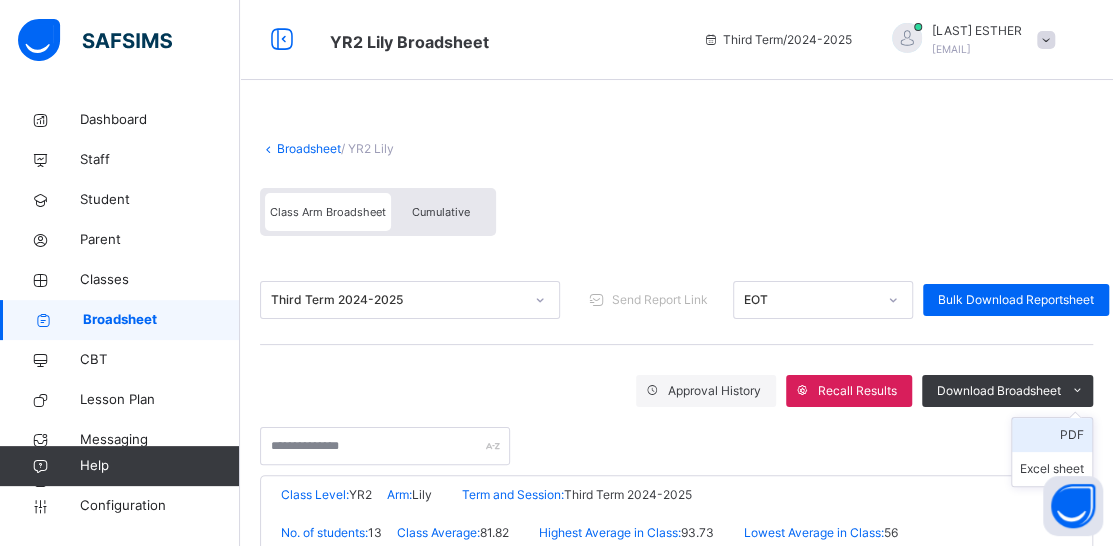 click on "PDF" at bounding box center (1052, 435) 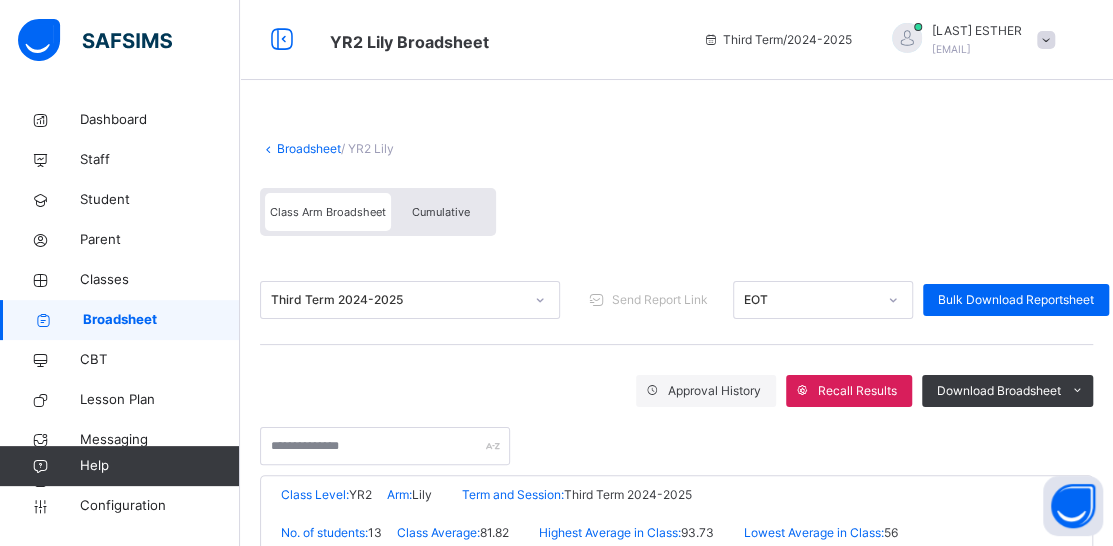 scroll, scrollTop: 0, scrollLeft: 0, axis: both 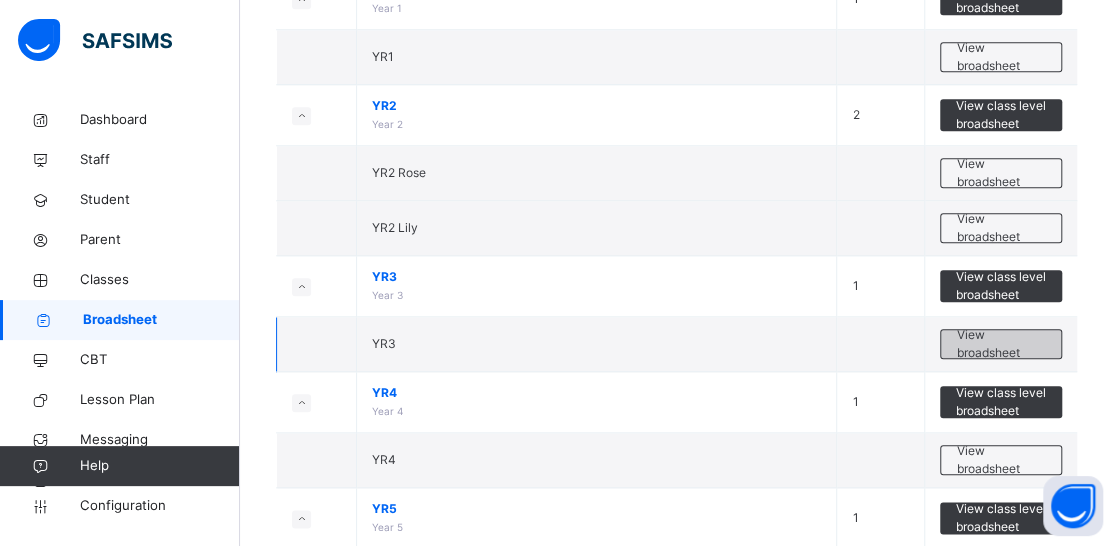 click on "View broadsheet" at bounding box center (1001, 344) 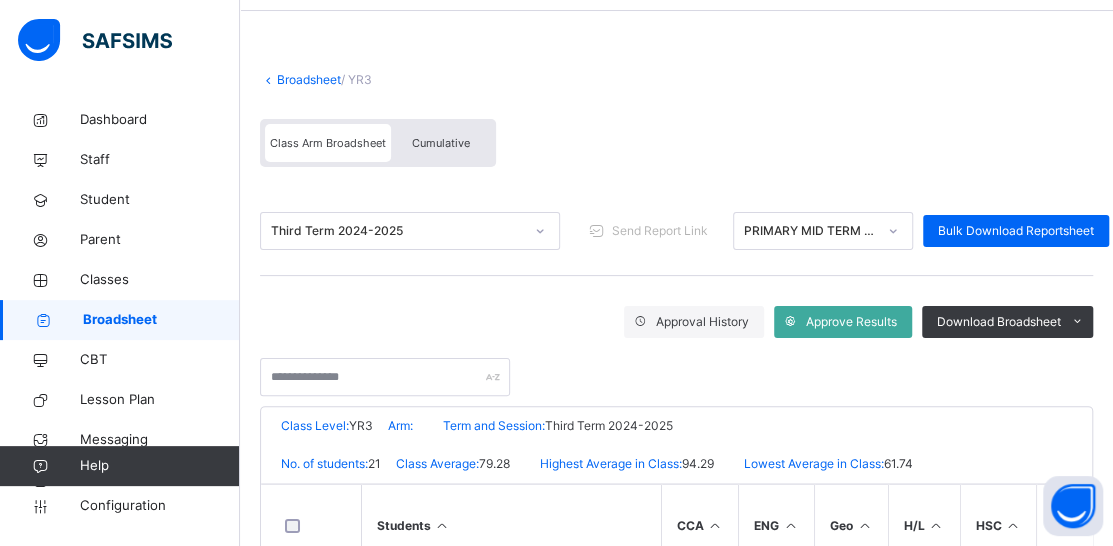 scroll, scrollTop: 100, scrollLeft: 0, axis: vertical 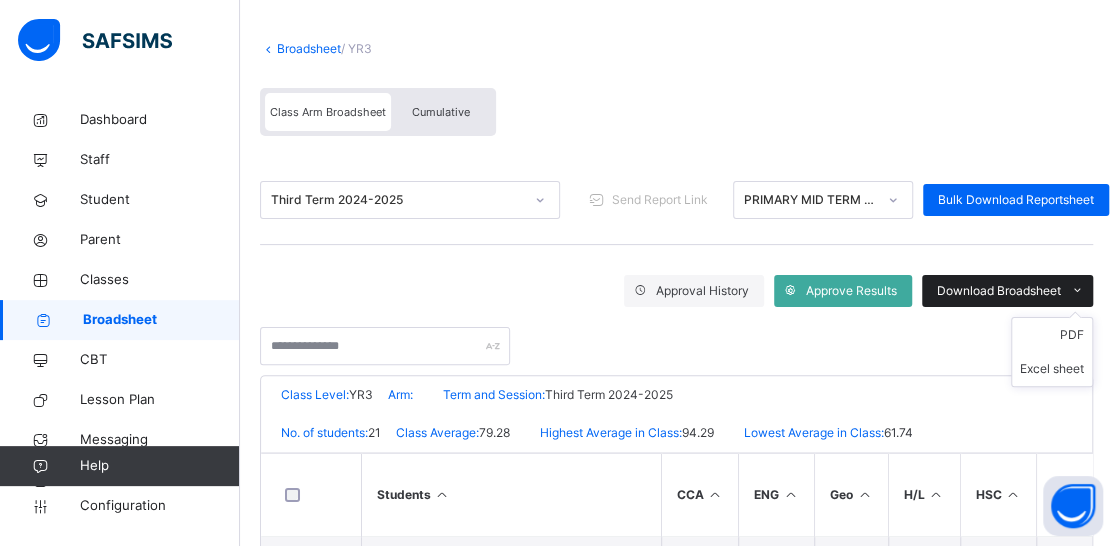 click on "Download Broadsheet" at bounding box center [1007, 291] 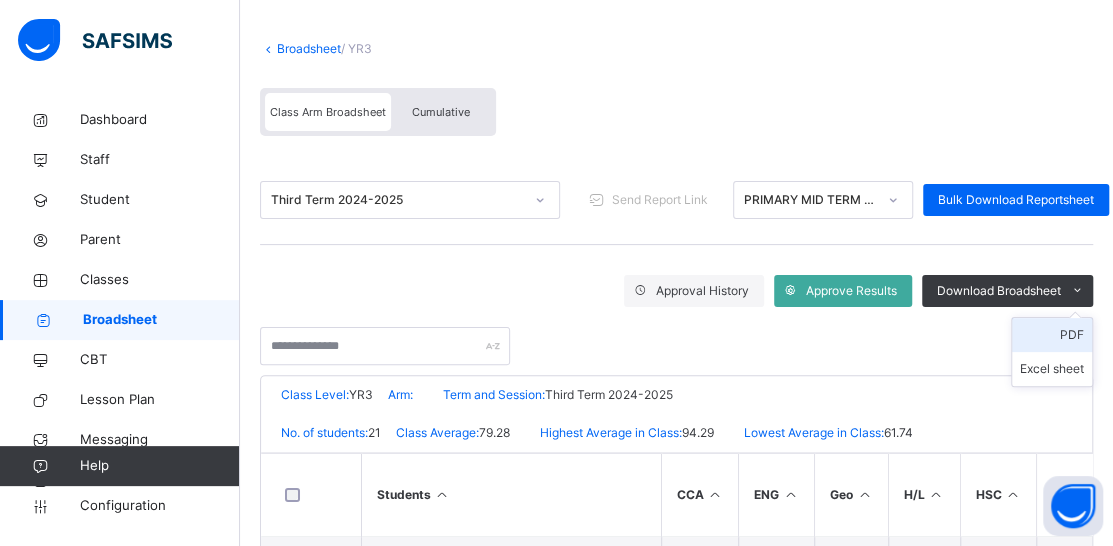 click on "PDF" at bounding box center [1052, 335] 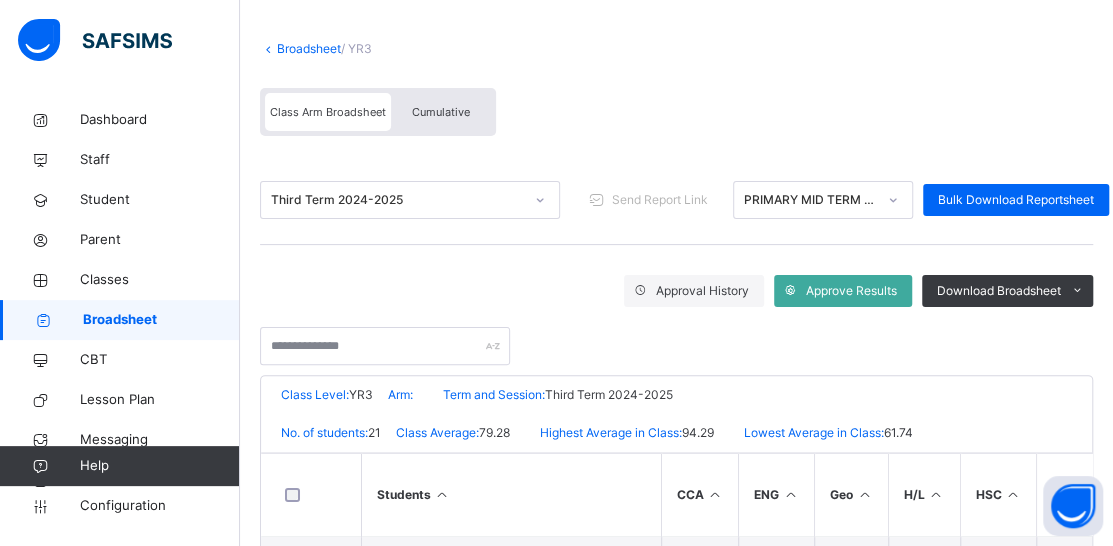 scroll, scrollTop: 0, scrollLeft: 0, axis: both 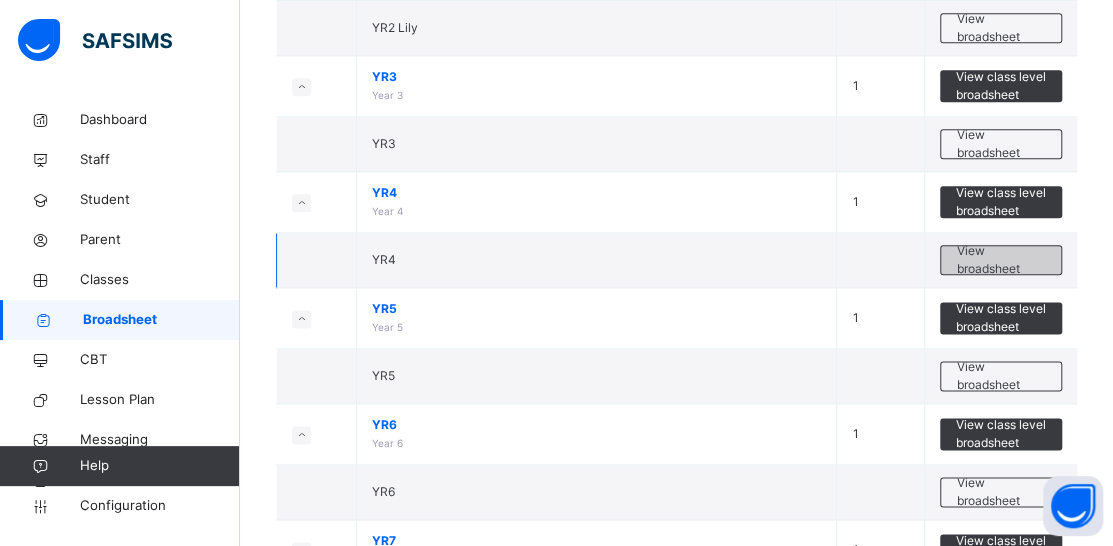 click on "View broadsheet" at bounding box center (1001, 260) 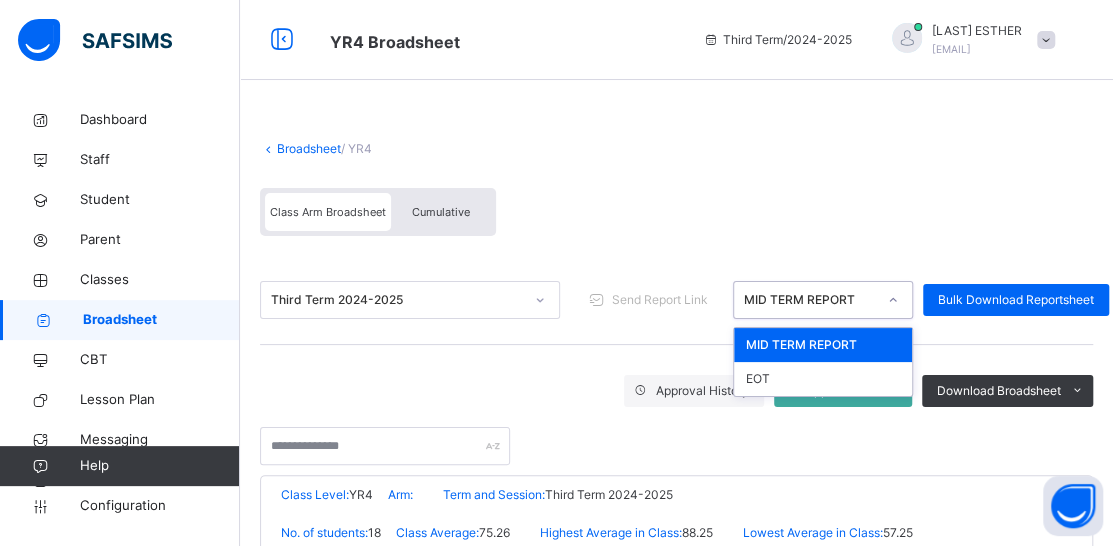 click on "MID TERM REPORT" at bounding box center [810, 300] 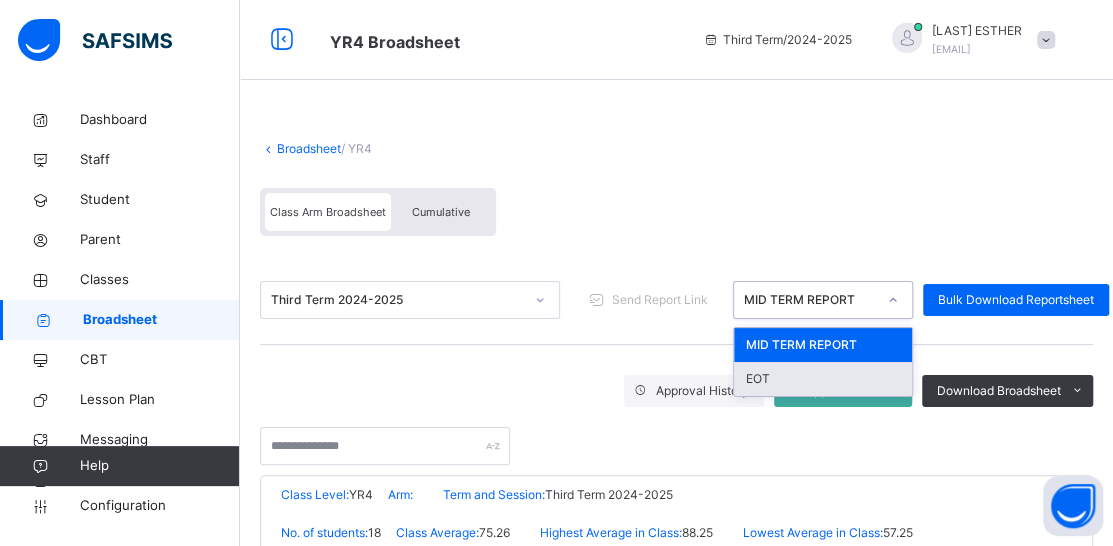 click on "EOT" at bounding box center (823, 379) 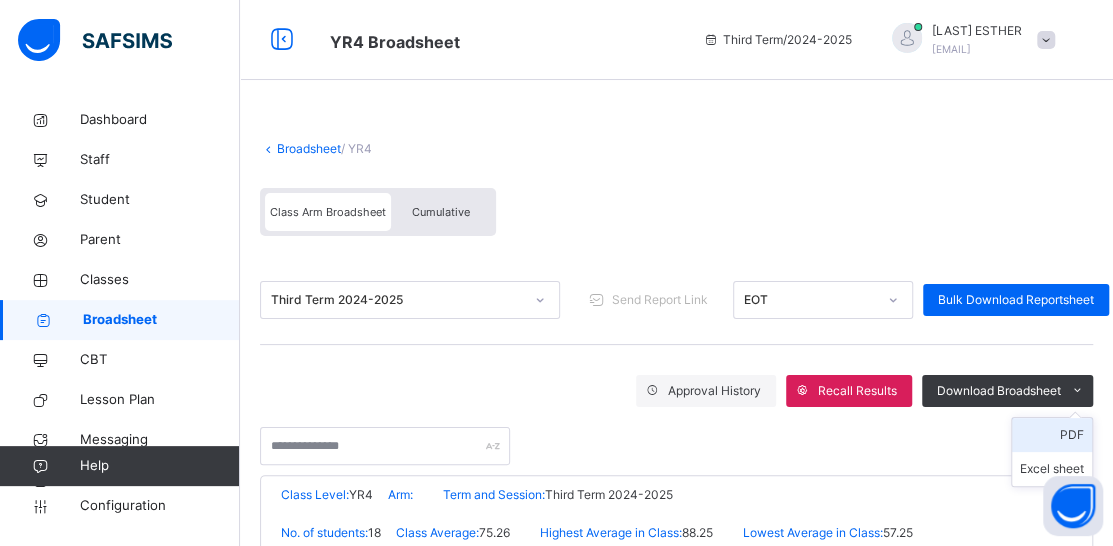 click on "PDF" at bounding box center [1052, 435] 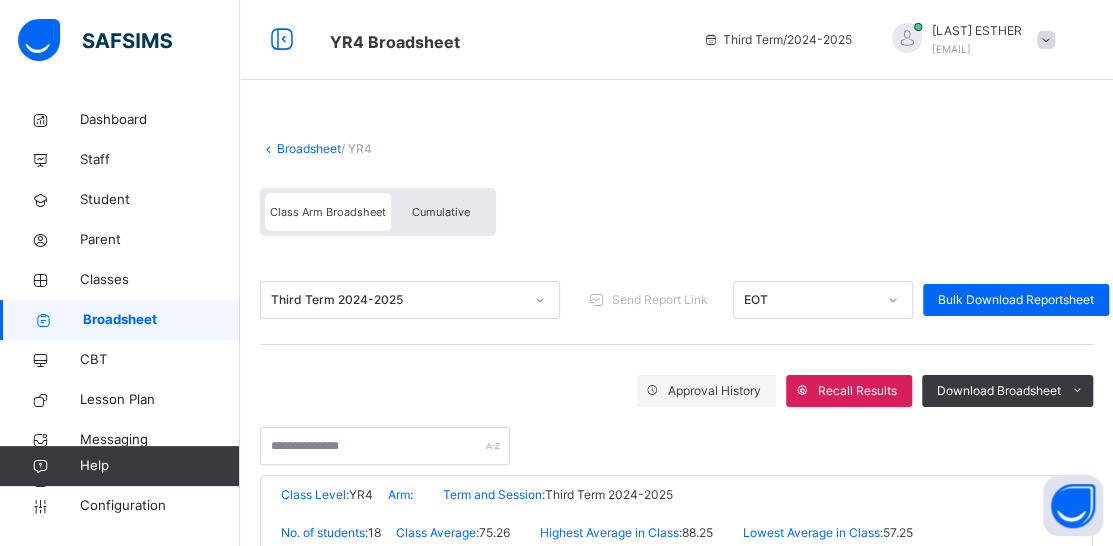click on "Broadsheet" at bounding box center (161, 320) 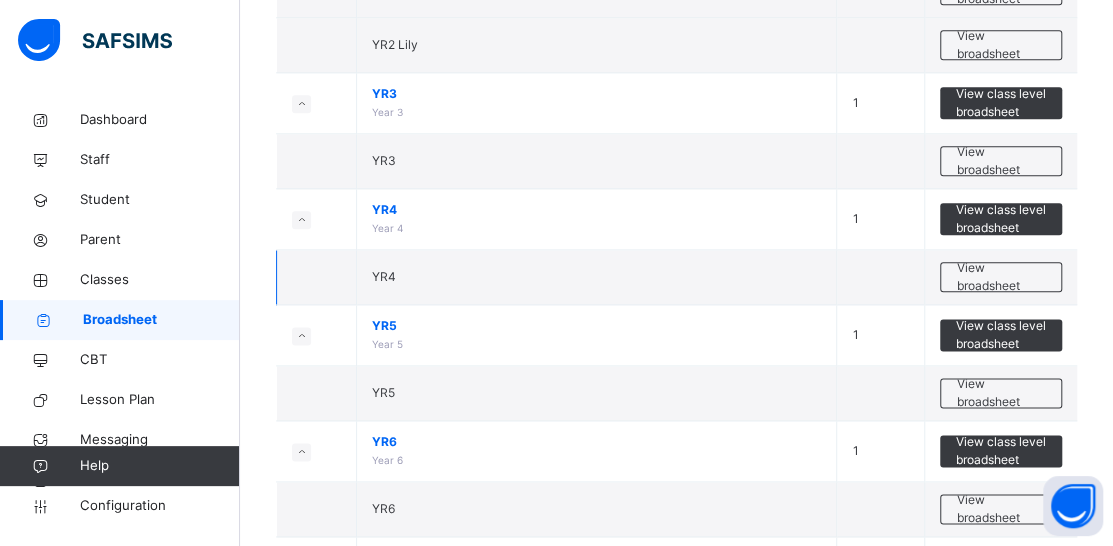 scroll, scrollTop: 1000, scrollLeft: 0, axis: vertical 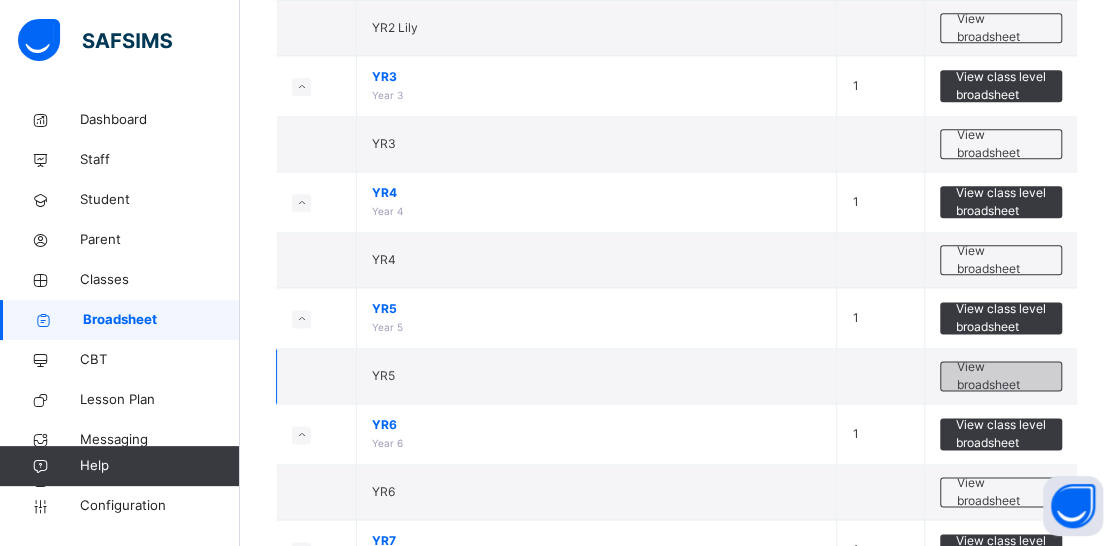 click on "View broadsheet" at bounding box center (1001, 376) 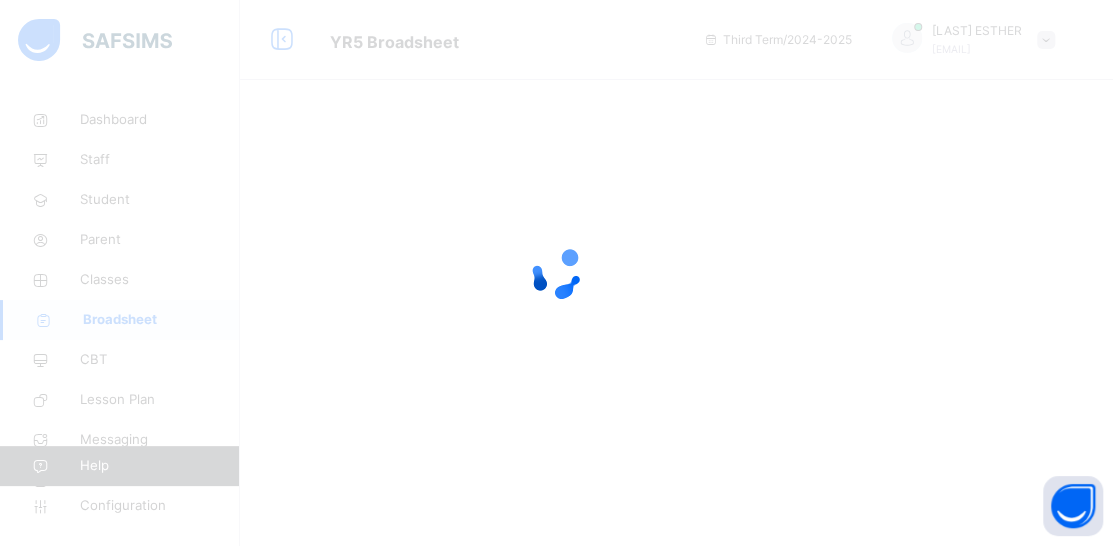 scroll, scrollTop: 0, scrollLeft: 0, axis: both 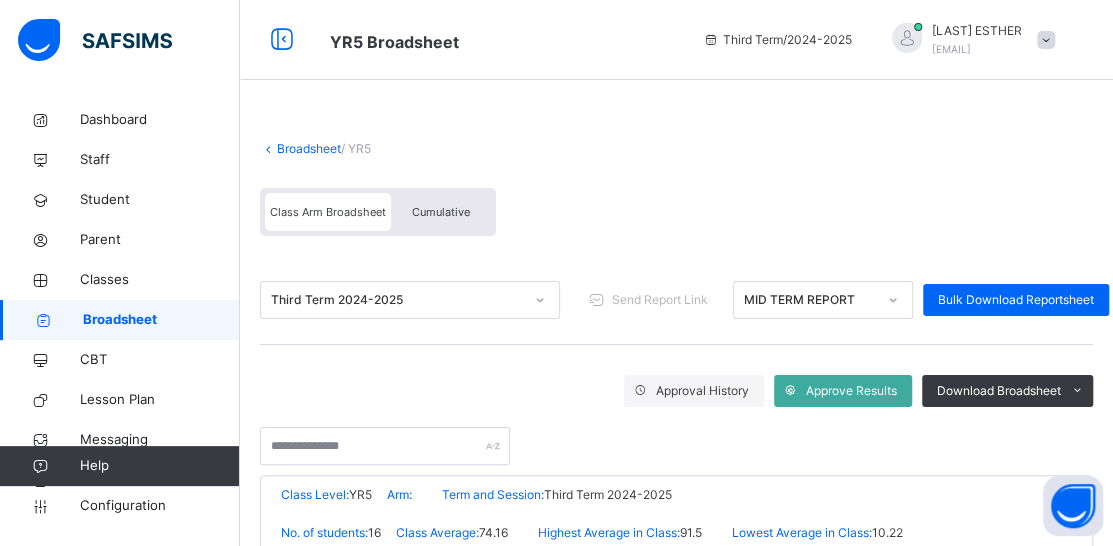 click 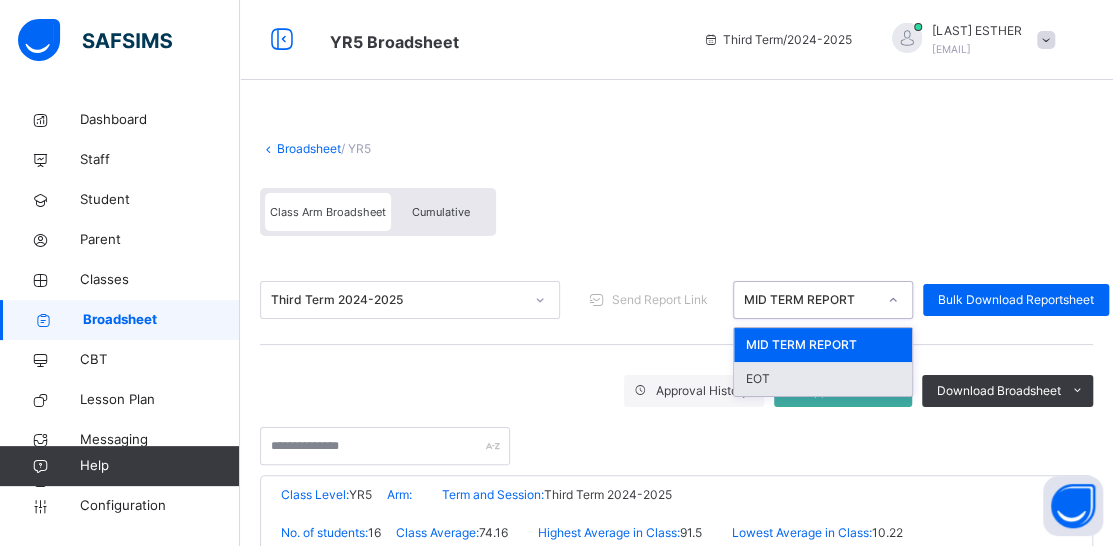 click on "EOT" at bounding box center [823, 379] 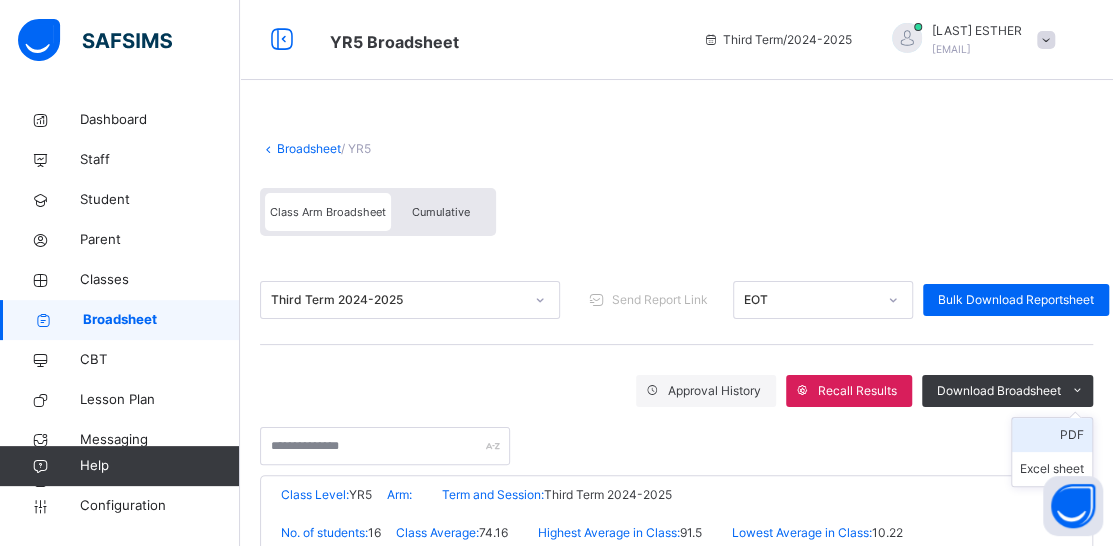 click on "PDF" at bounding box center [1052, 435] 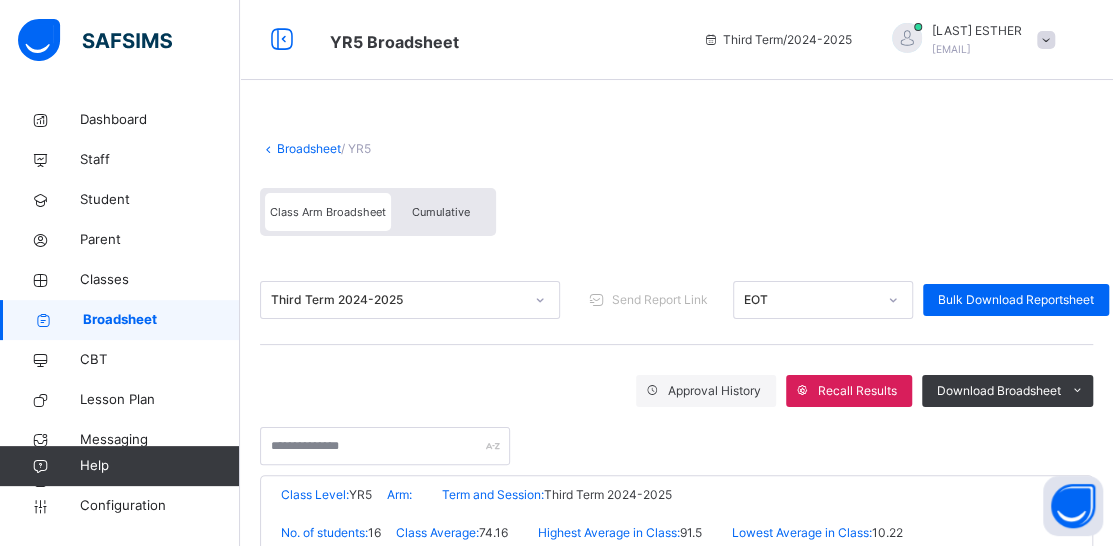 click on "Broadsheet" at bounding box center [161, 320] 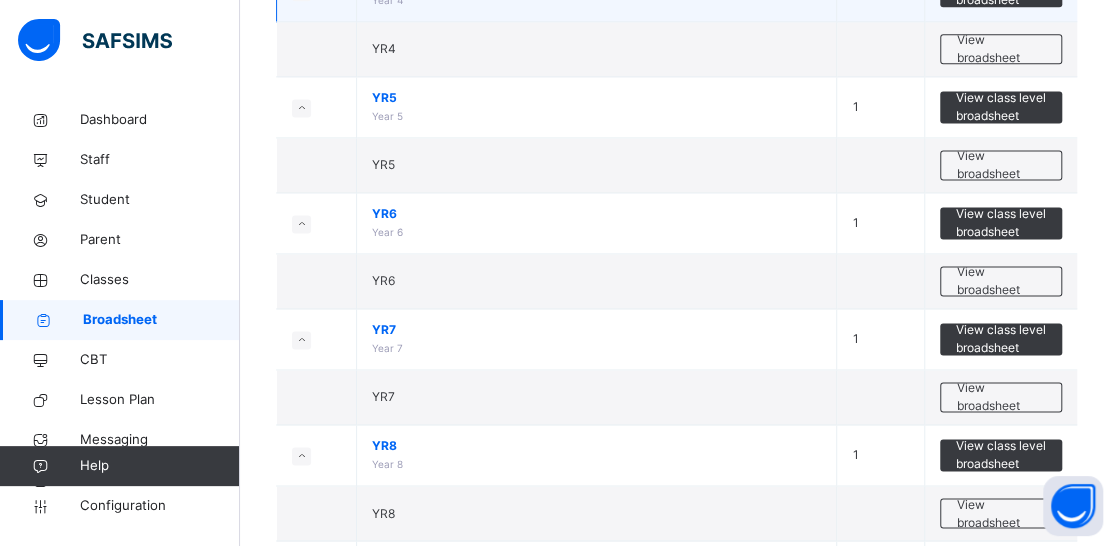scroll, scrollTop: 1300, scrollLeft: 0, axis: vertical 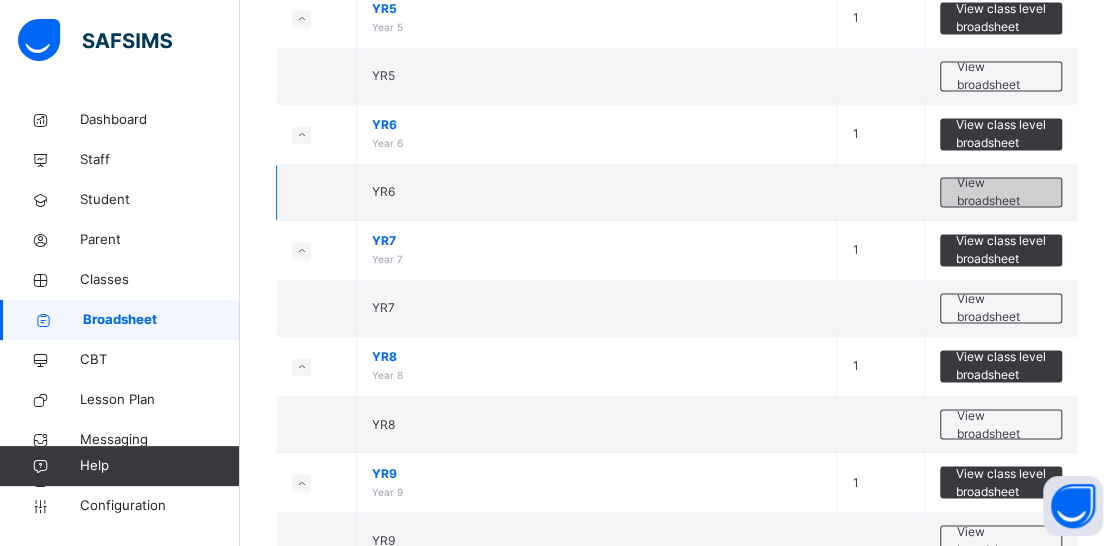 click on "View broadsheet" at bounding box center [1001, 192] 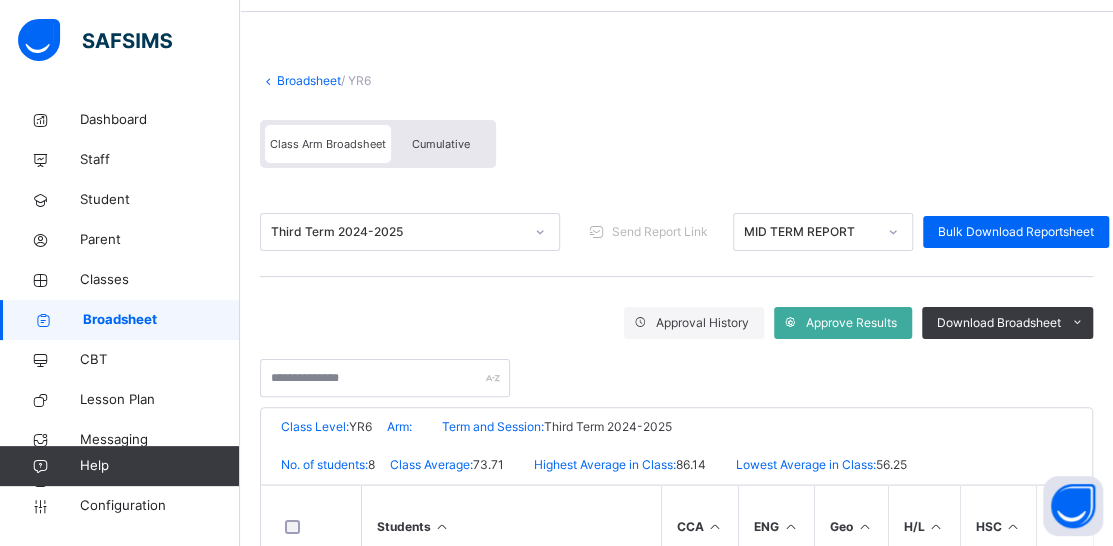 scroll, scrollTop: 100, scrollLeft: 0, axis: vertical 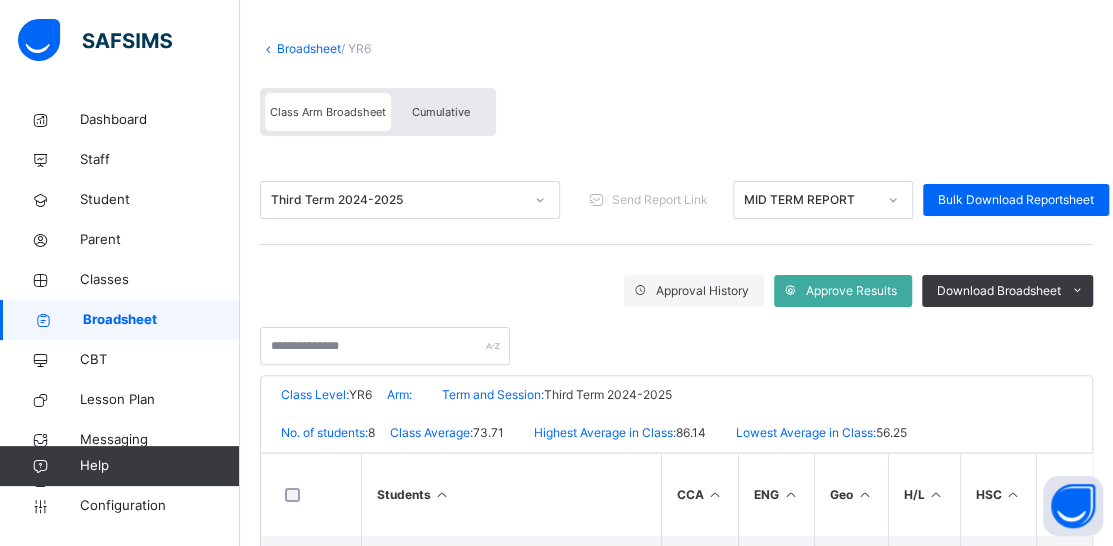 click on "MID TERM REPORT" at bounding box center (810, 200) 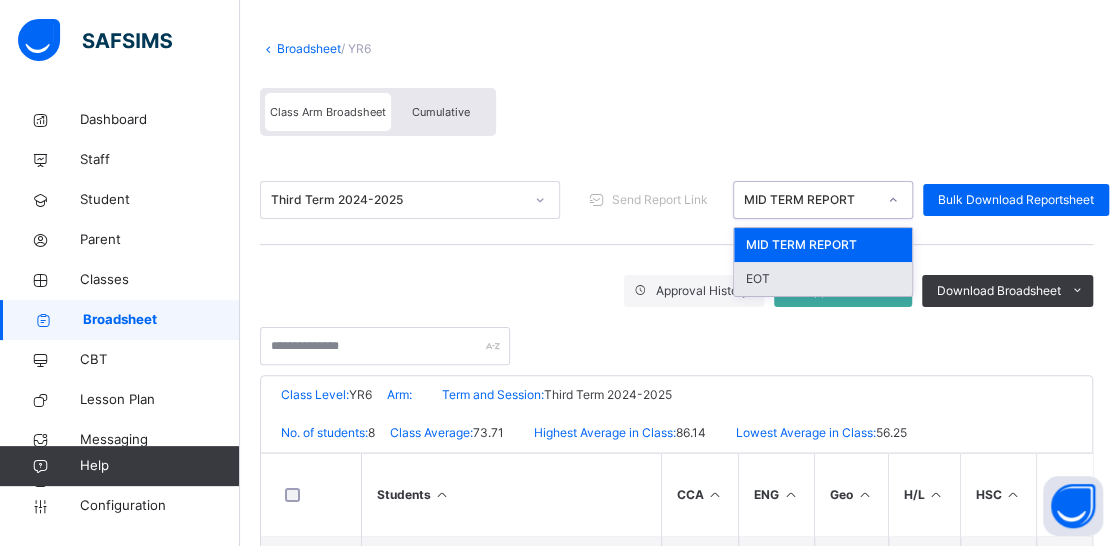 click on "EOT" at bounding box center (823, 279) 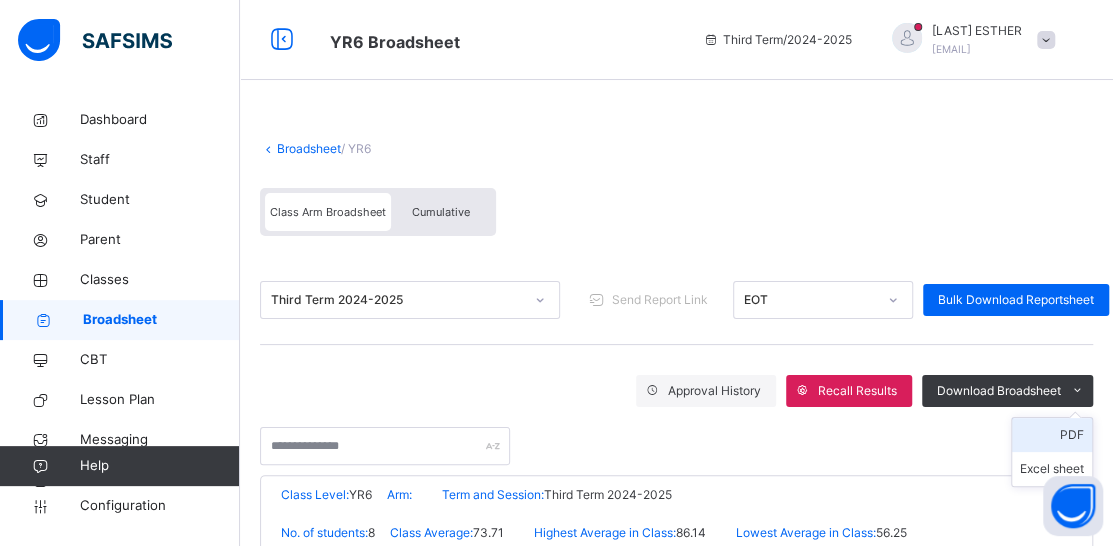 click on "PDF" at bounding box center (1052, 435) 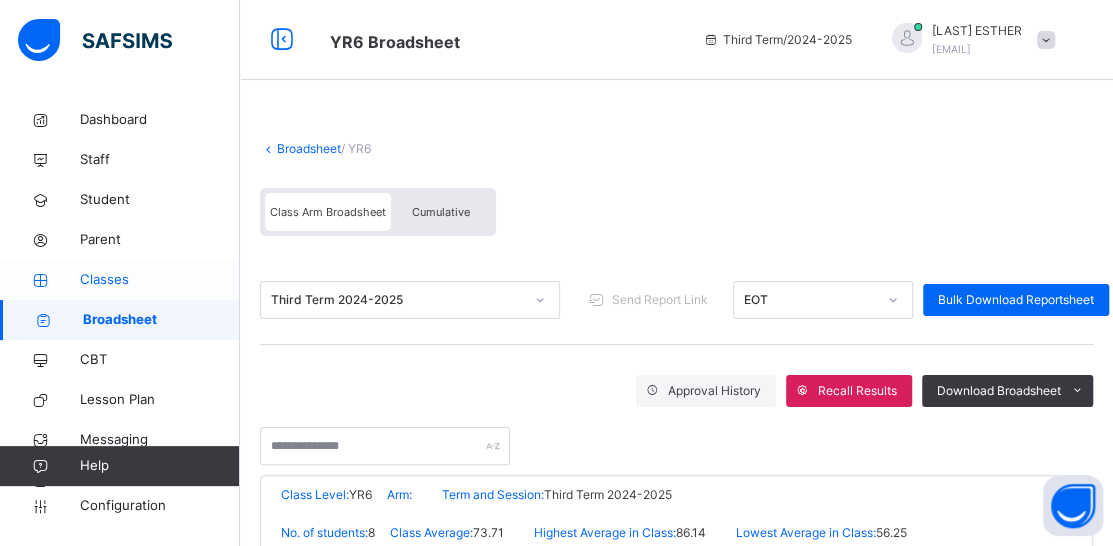 click on "Classes" at bounding box center [160, 280] 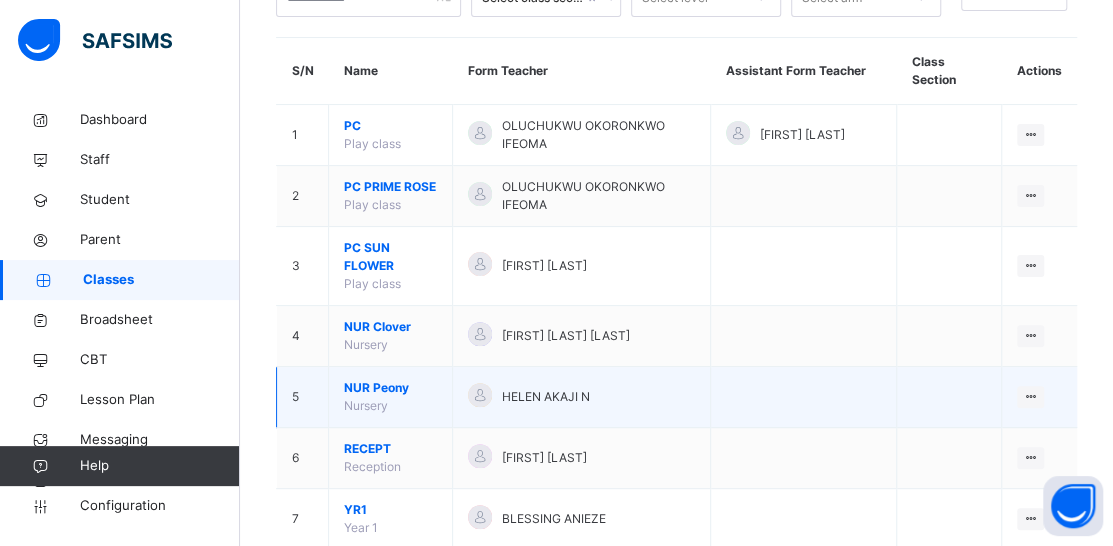 scroll, scrollTop: 200, scrollLeft: 0, axis: vertical 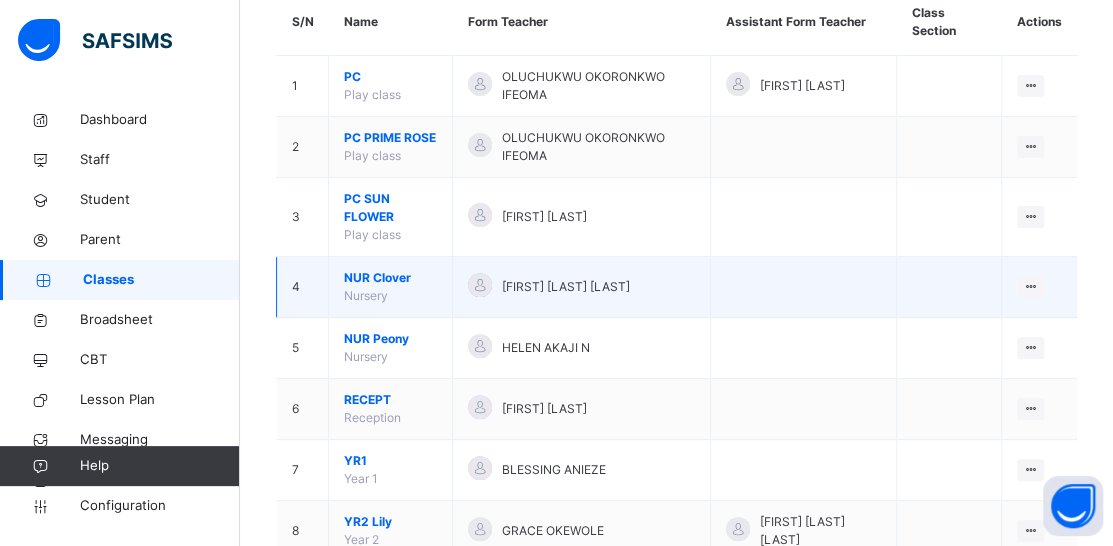 click on "NUR   Clover" at bounding box center [390, 278] 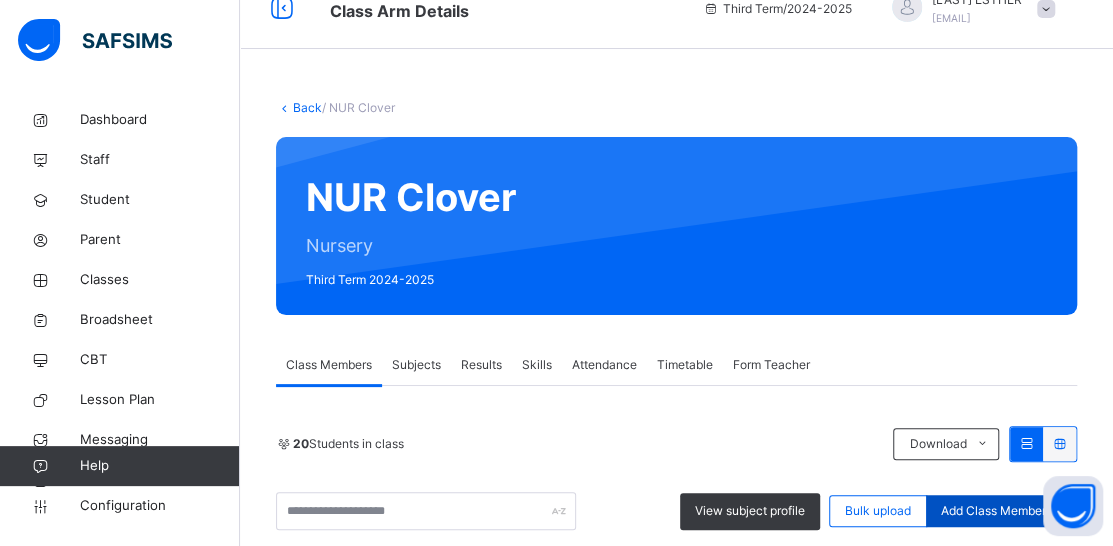 scroll, scrollTop: 200, scrollLeft: 0, axis: vertical 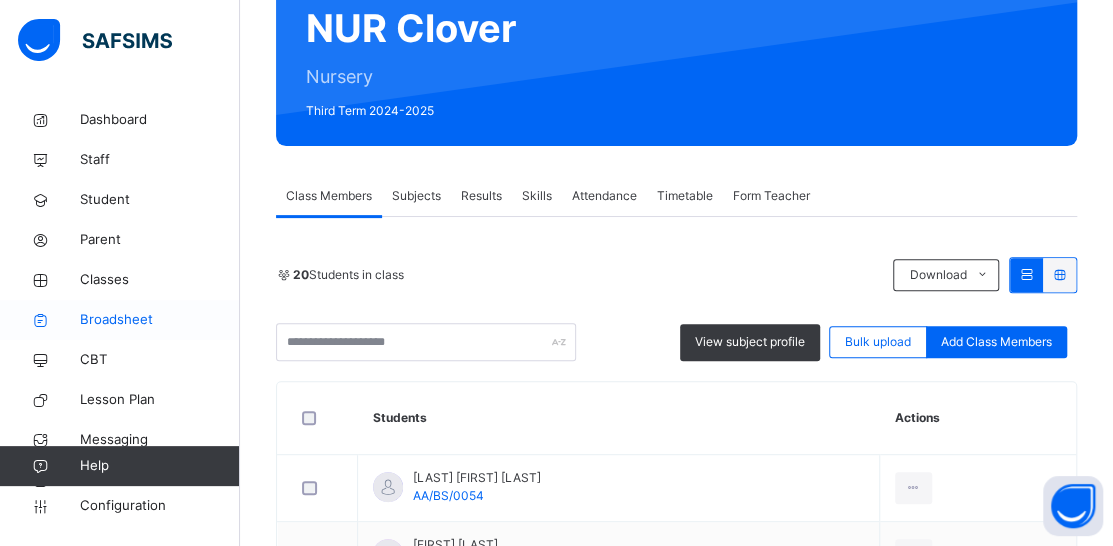 click on "Broadsheet" at bounding box center (160, 320) 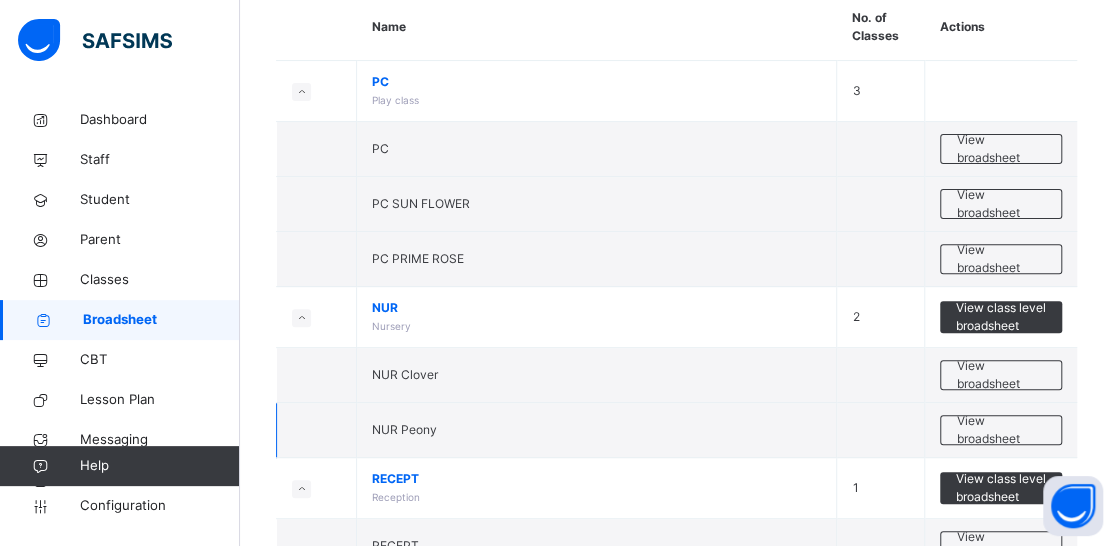 scroll, scrollTop: 200, scrollLeft: 0, axis: vertical 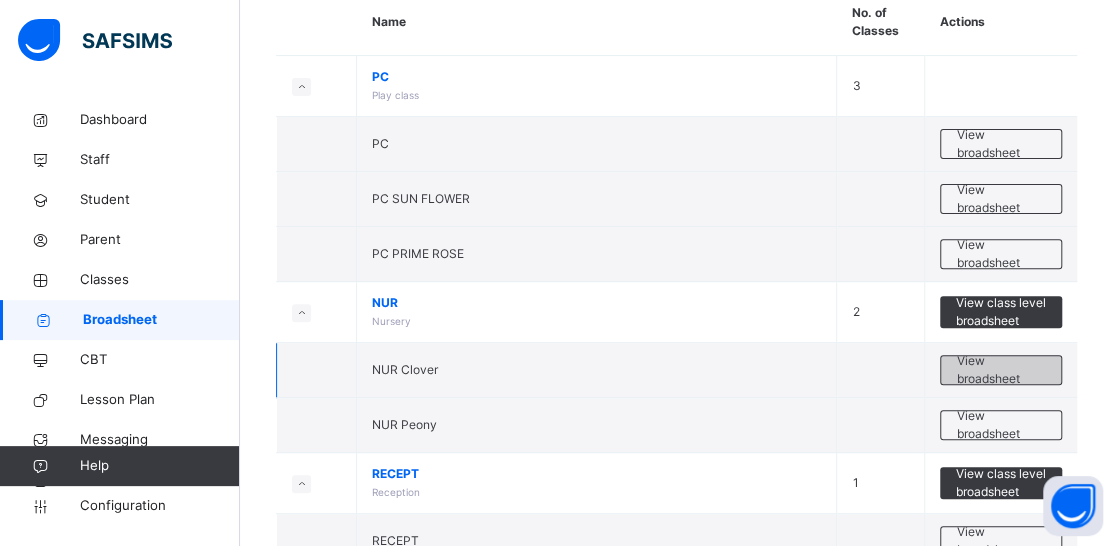 click on "View broadsheet" at bounding box center [1001, 370] 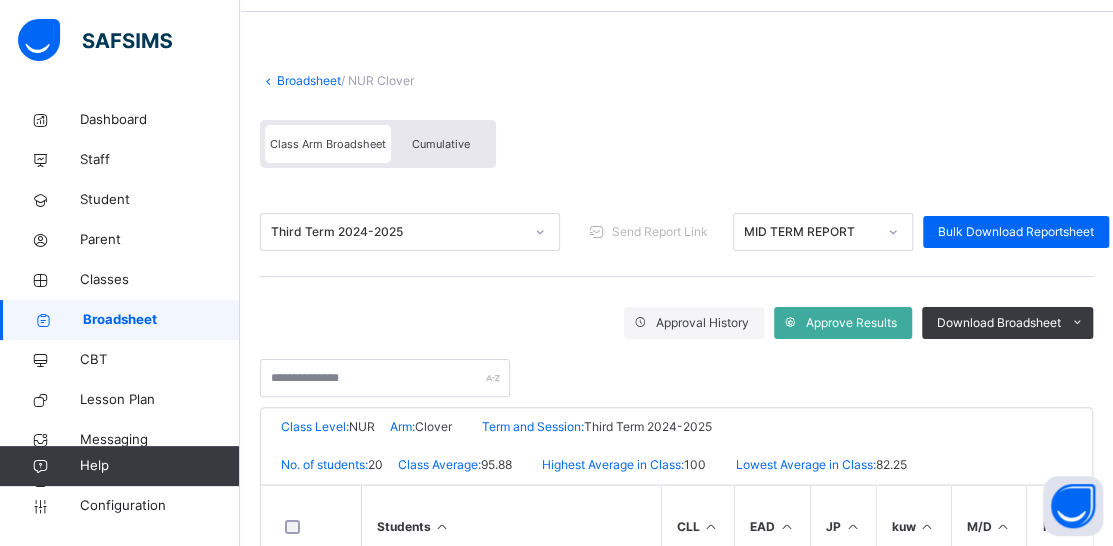 scroll, scrollTop: 100, scrollLeft: 0, axis: vertical 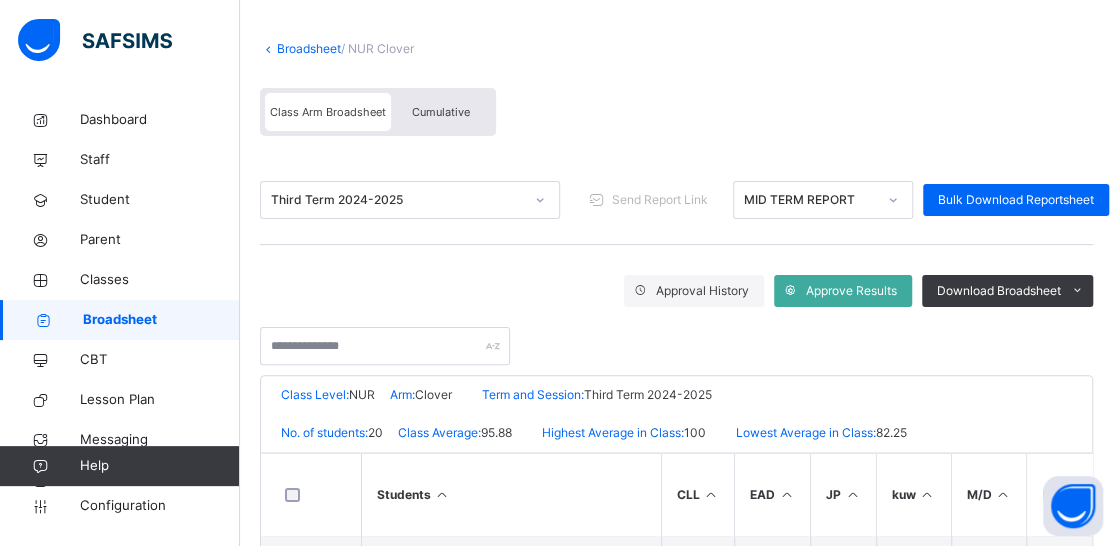 click on "Broadsheet" at bounding box center [161, 320] 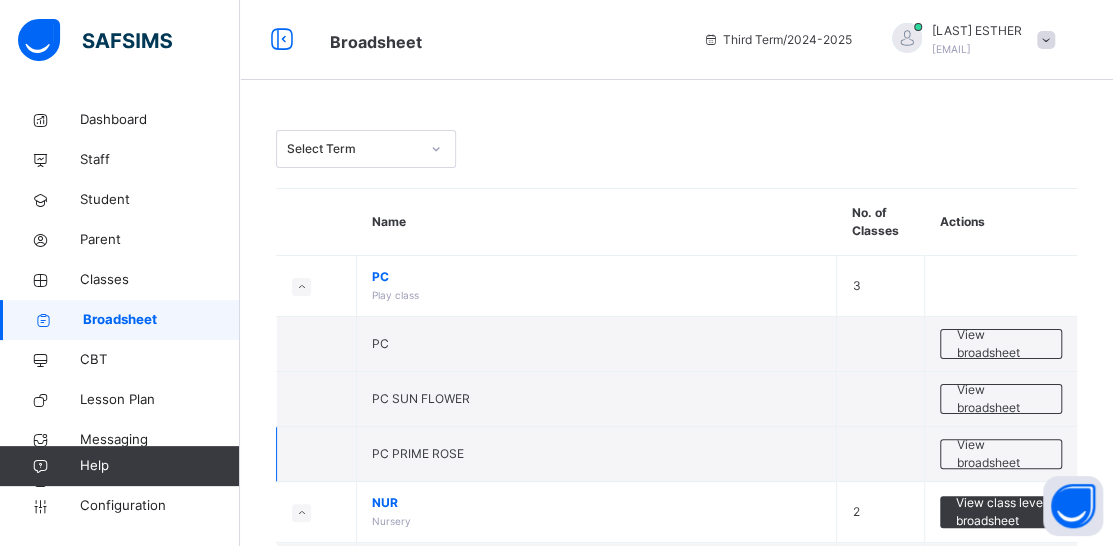 scroll, scrollTop: 200, scrollLeft: 0, axis: vertical 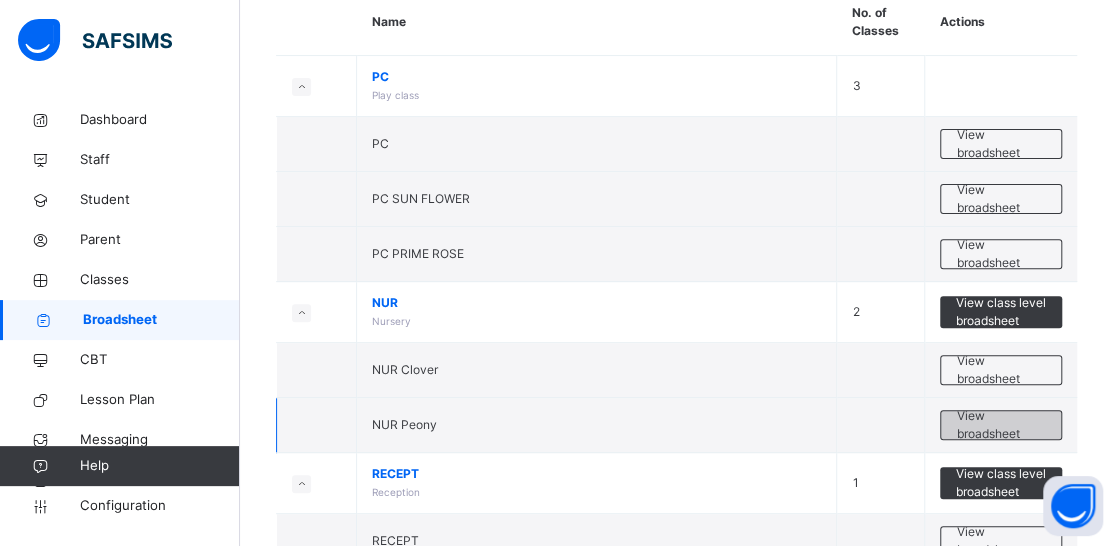 click on "View broadsheet" at bounding box center (1001, 425) 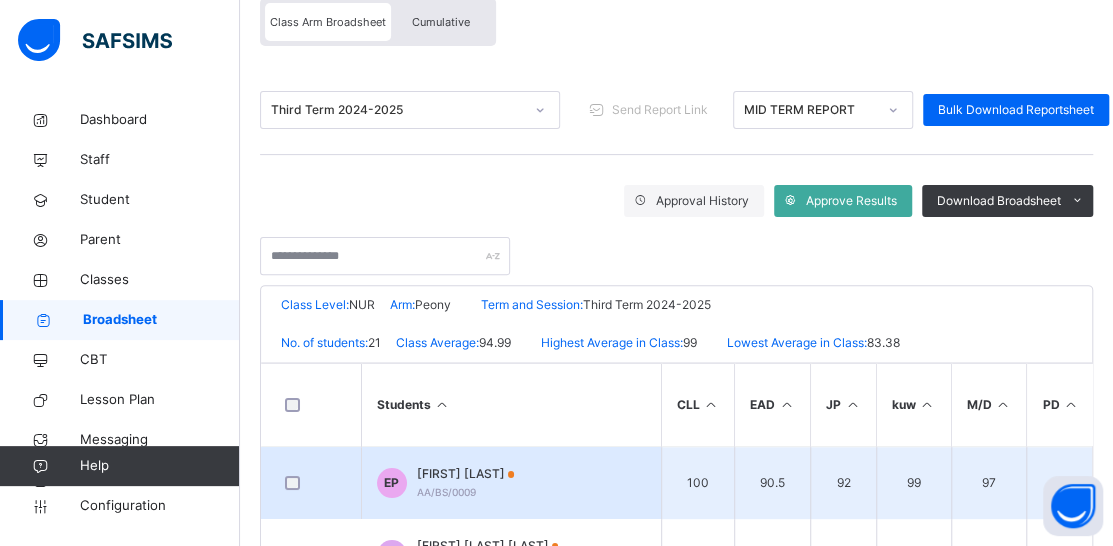 scroll, scrollTop: 200, scrollLeft: 0, axis: vertical 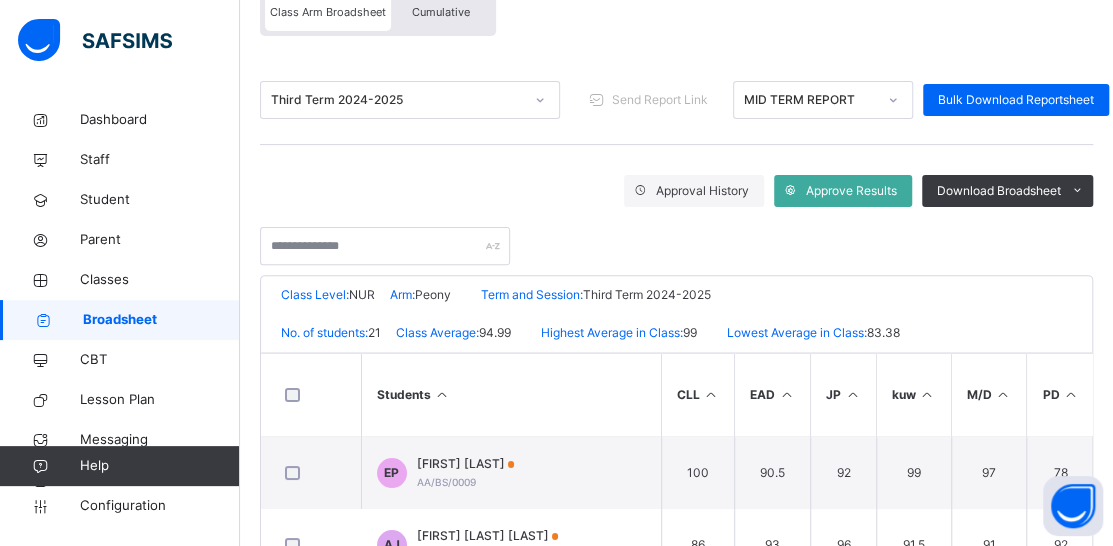 click on "Broadsheet" at bounding box center (161, 320) 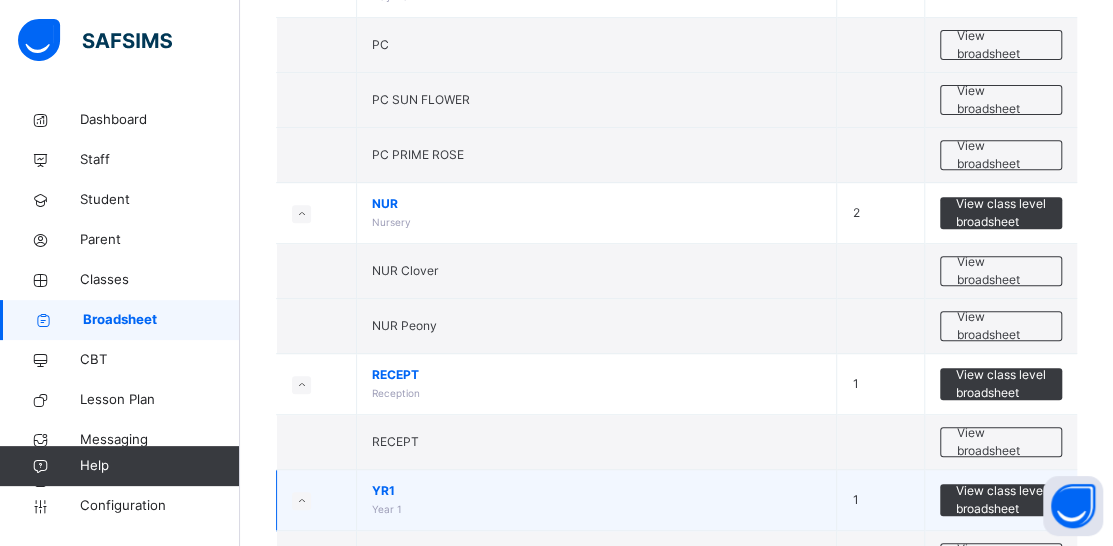 scroll, scrollTop: 300, scrollLeft: 0, axis: vertical 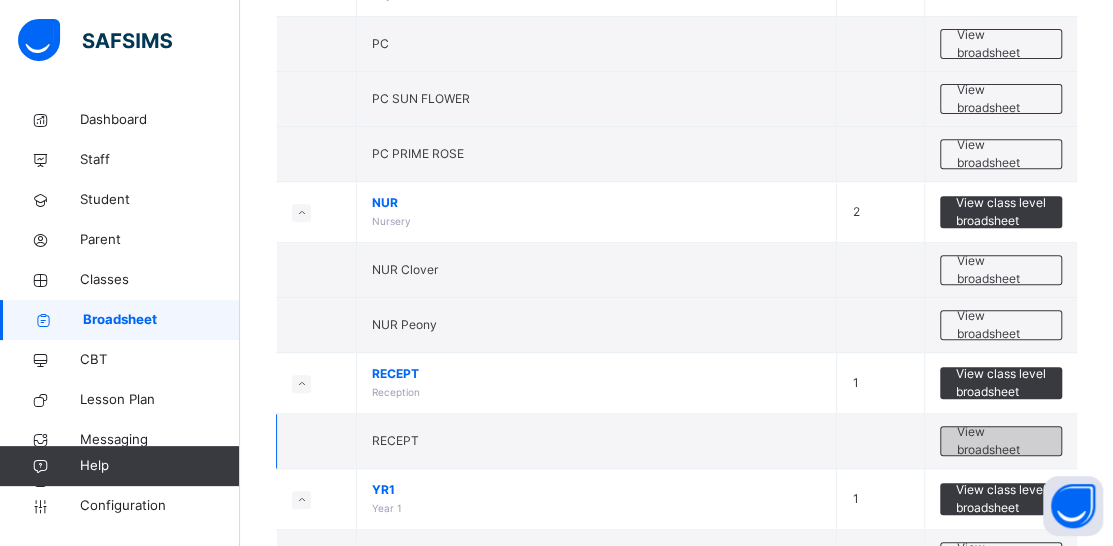 click on "View broadsheet" at bounding box center (1001, 441) 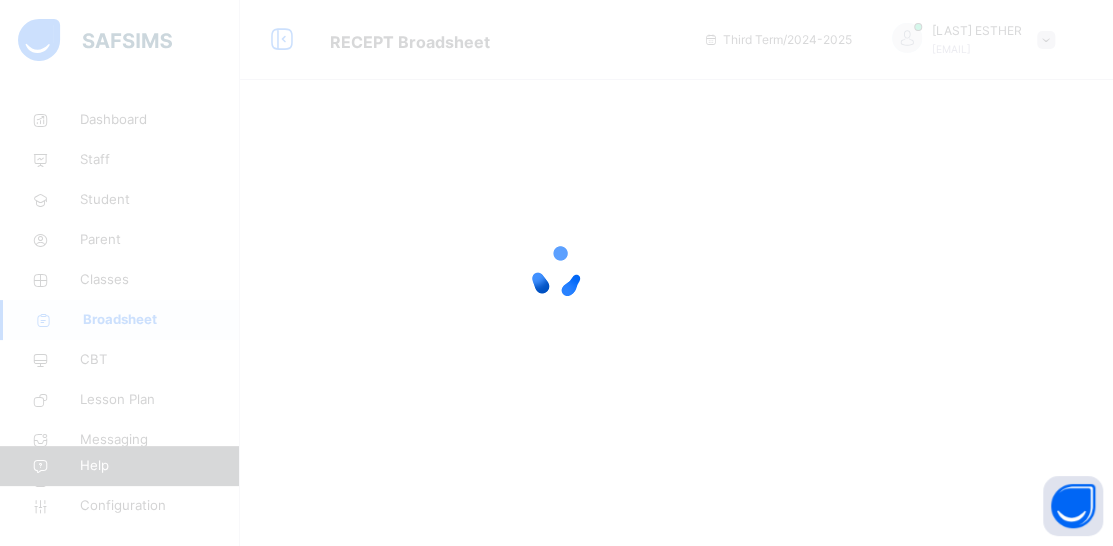 scroll, scrollTop: 0, scrollLeft: 0, axis: both 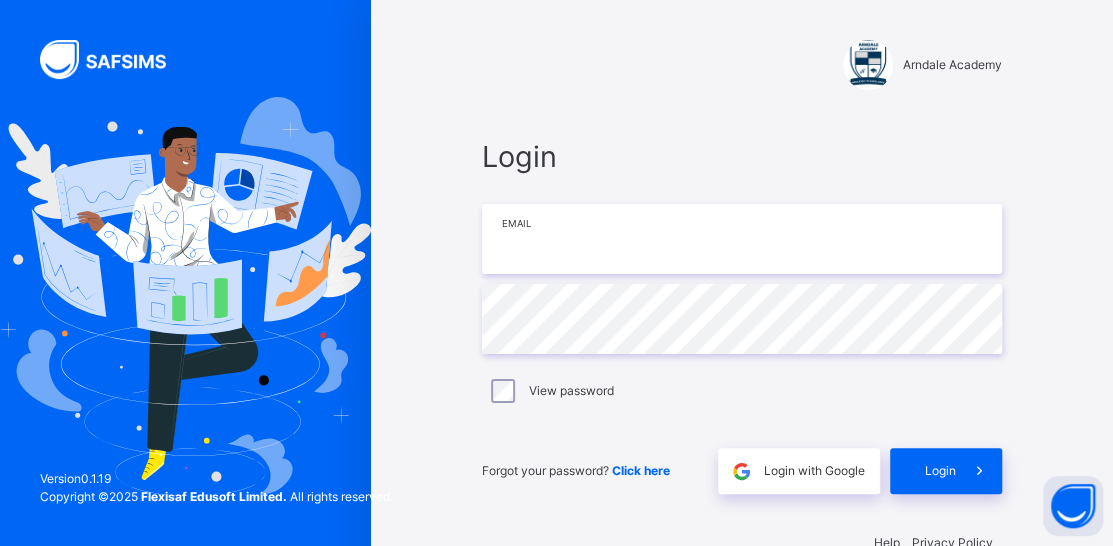 type on "**********" 